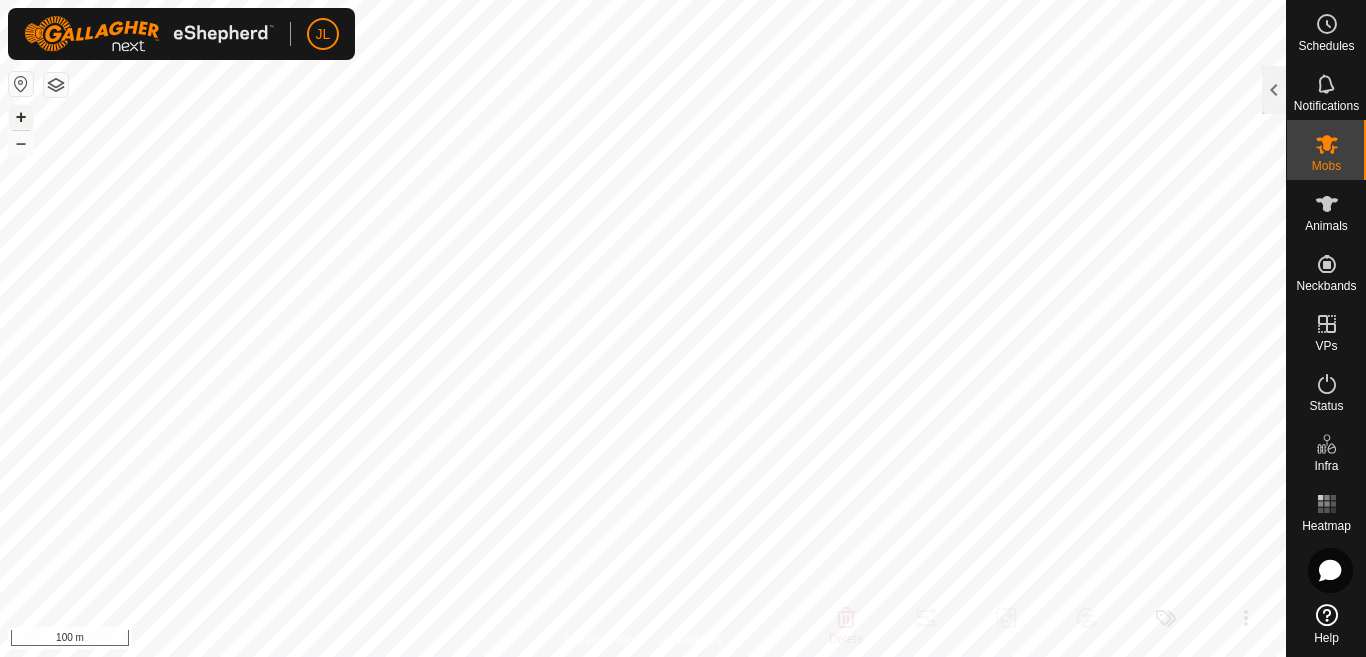 click on "+" at bounding box center (21, 117) 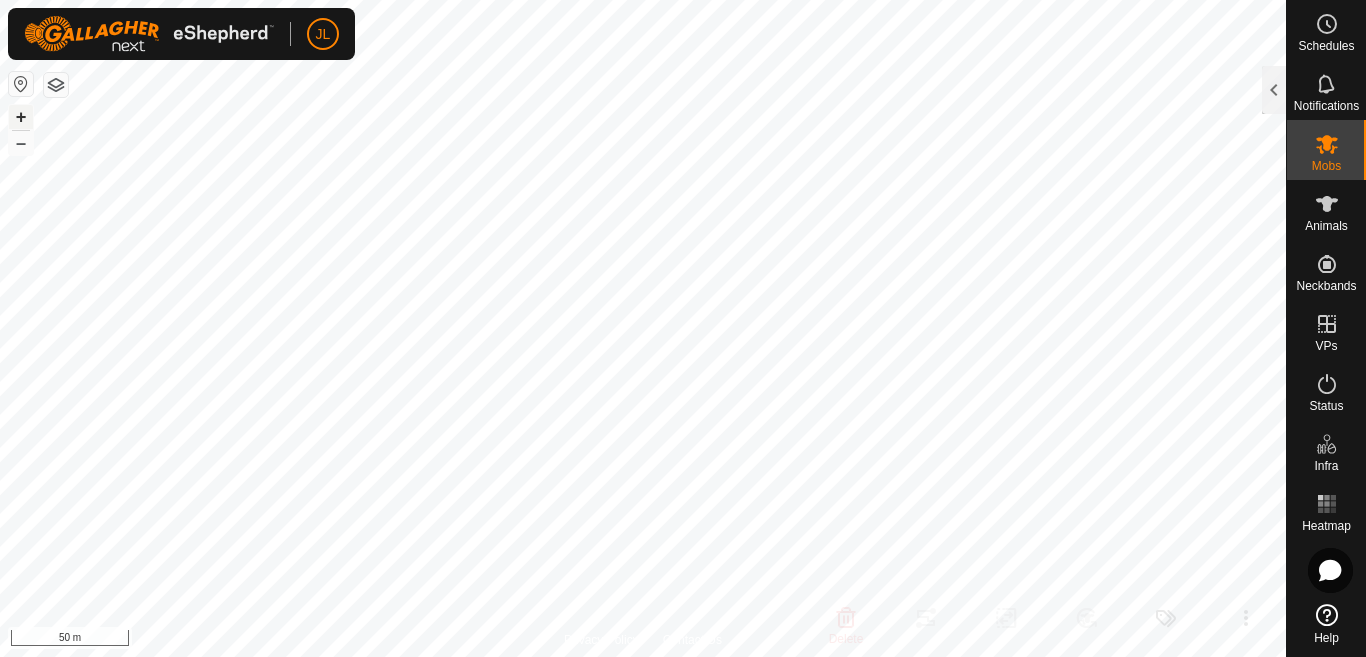 scroll, scrollTop: 0, scrollLeft: 0, axis: both 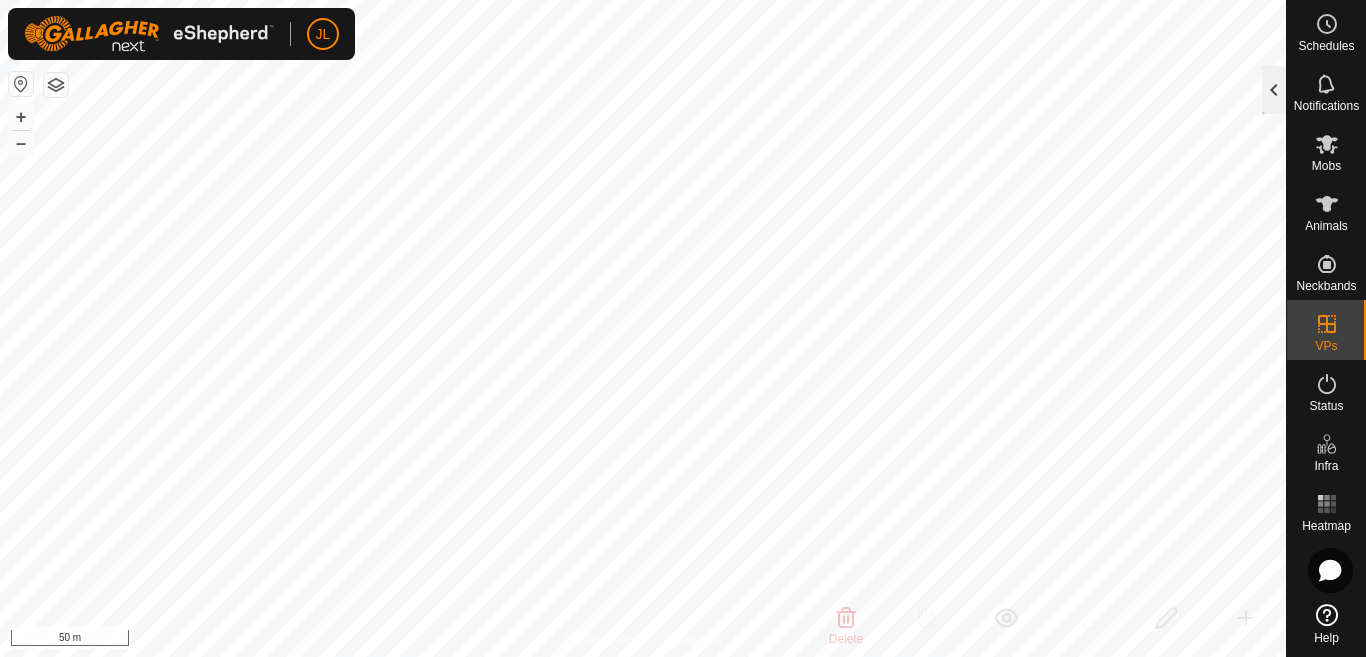 click 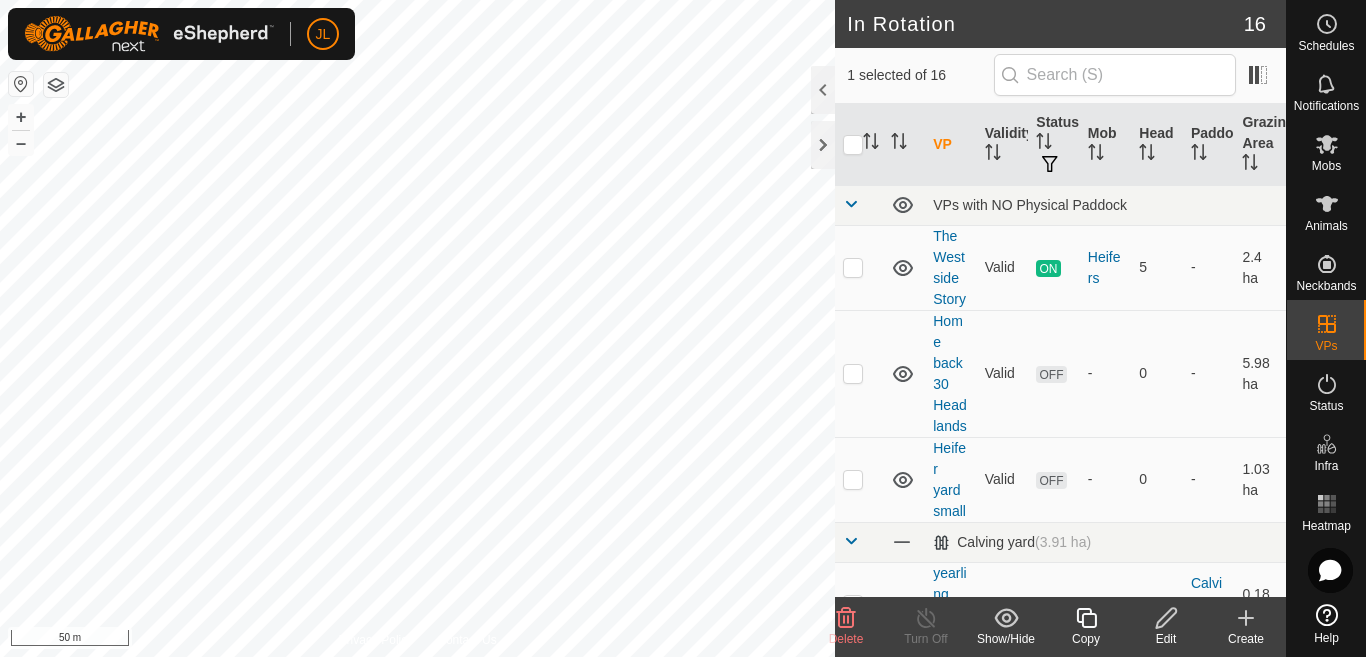 click 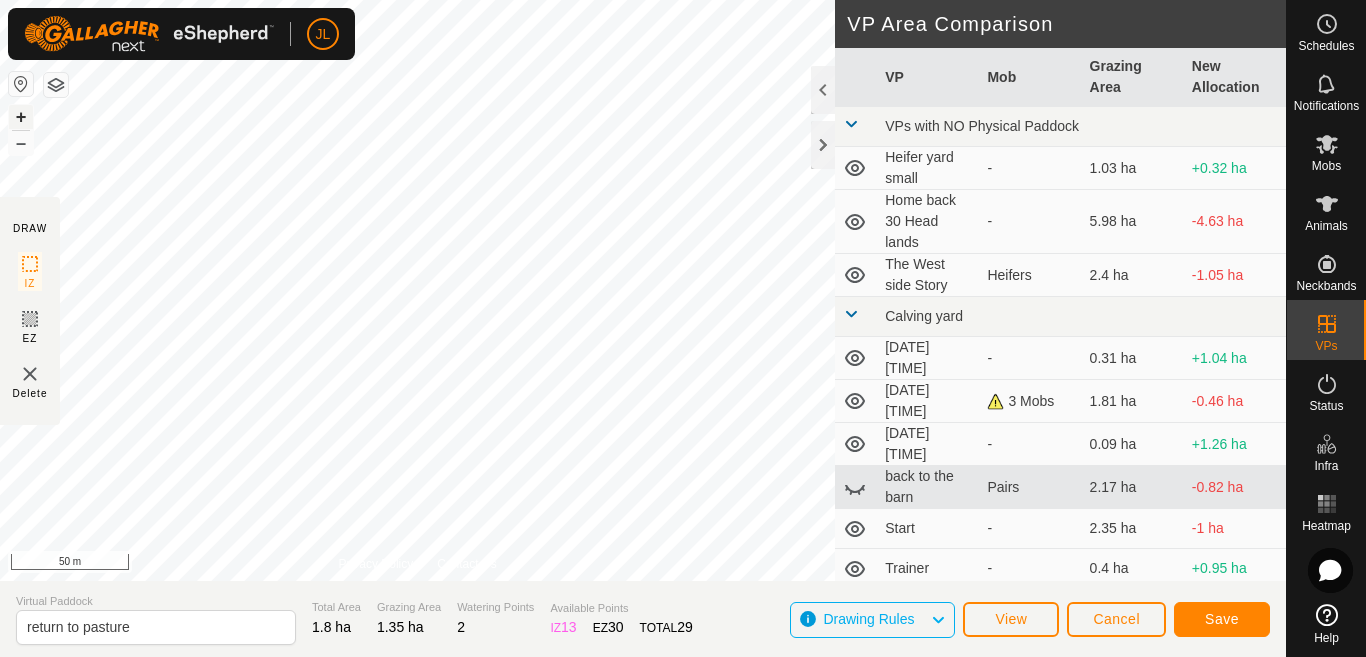 click on "+" at bounding box center [21, 117] 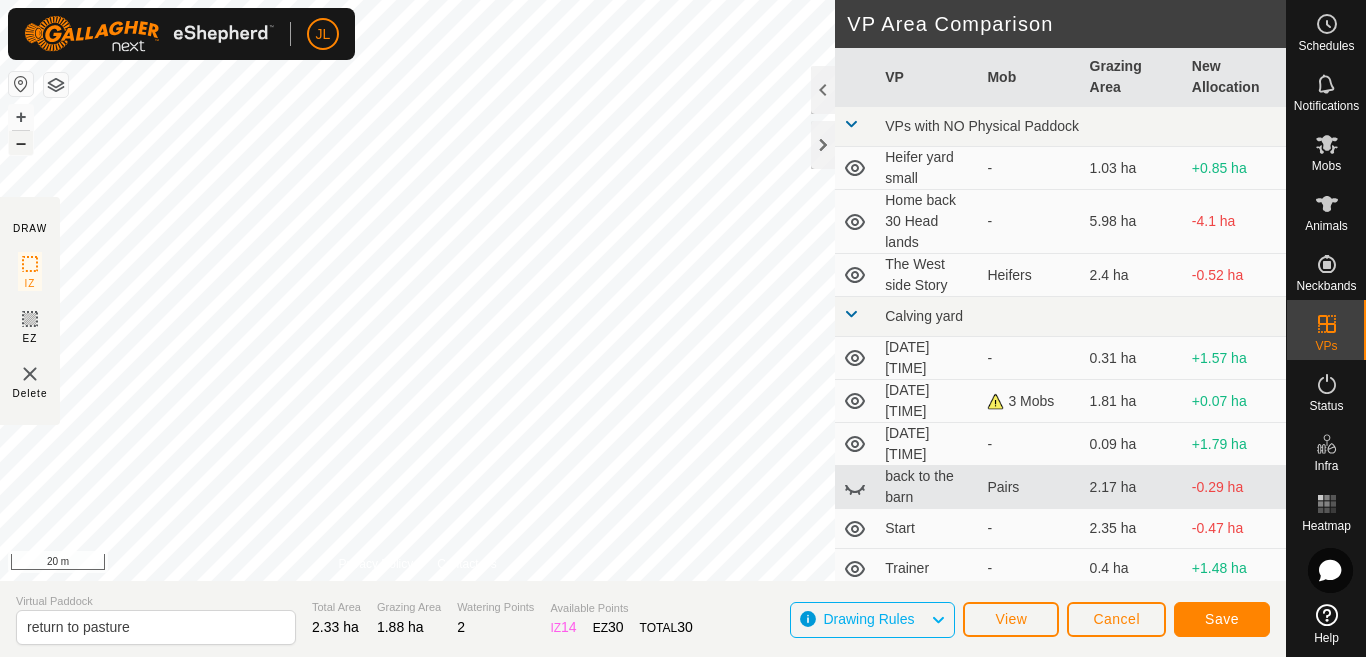 click on "–" at bounding box center (21, 143) 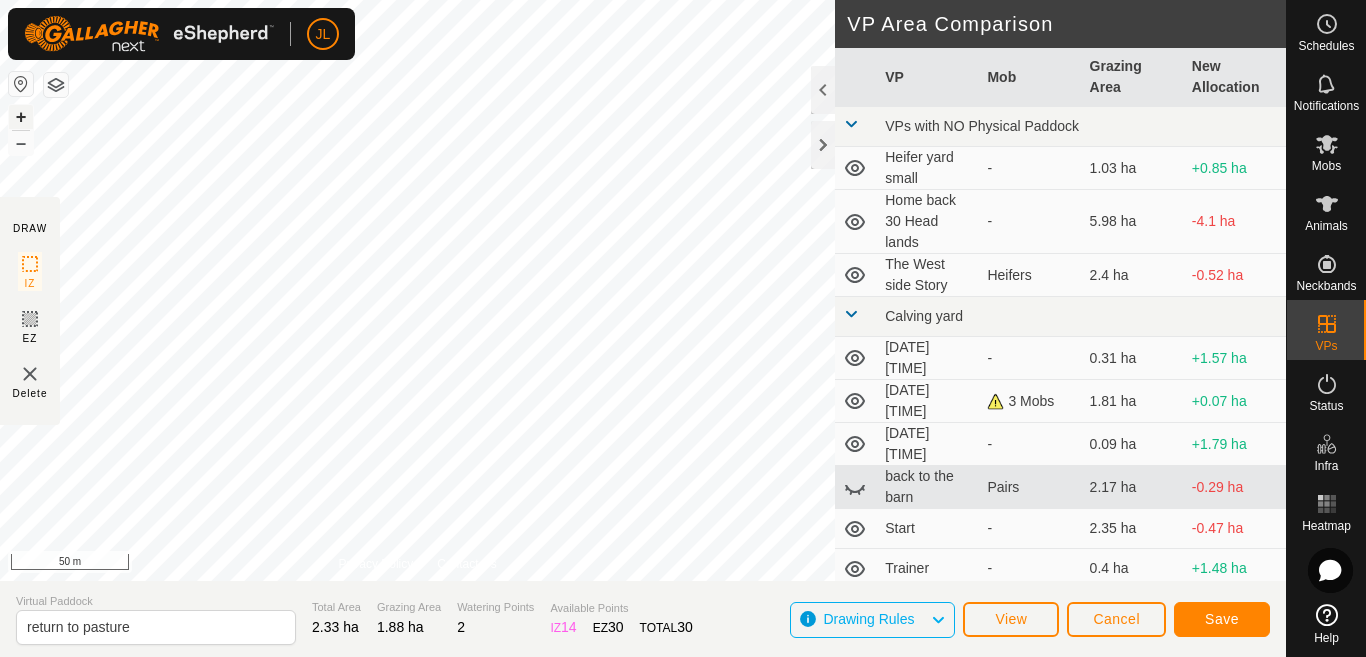click on "+" at bounding box center [21, 117] 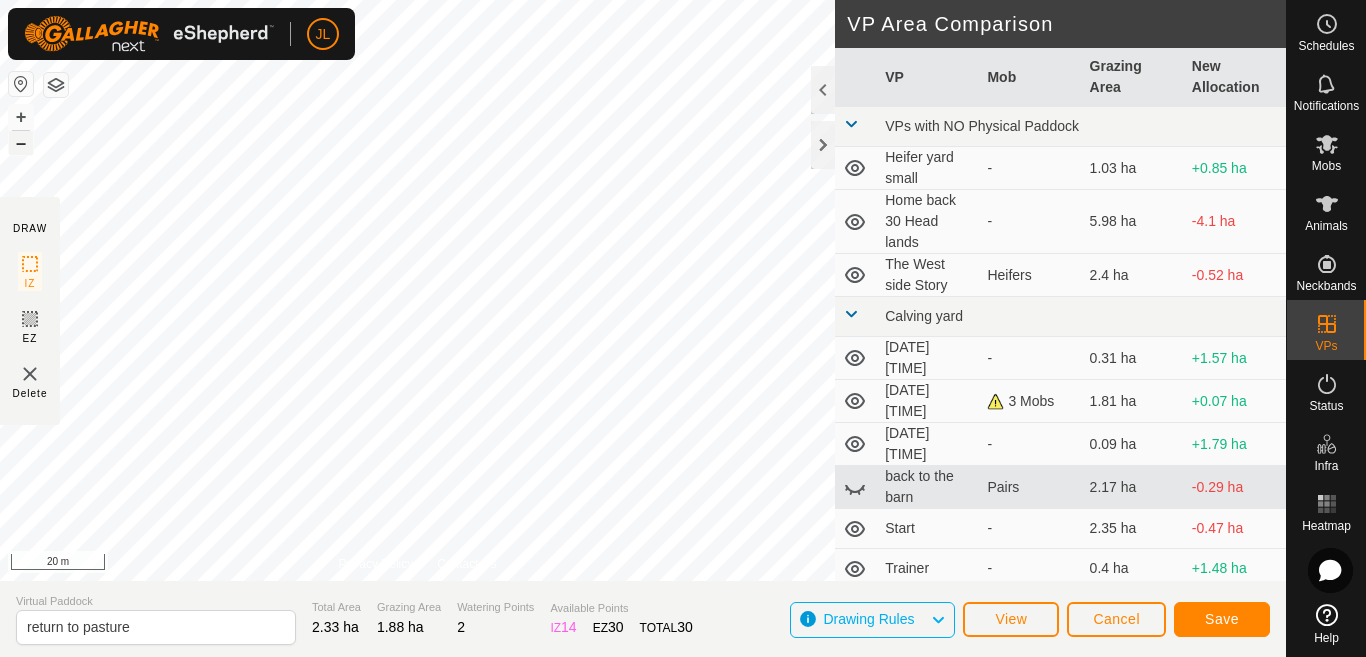 click on "–" at bounding box center (21, 143) 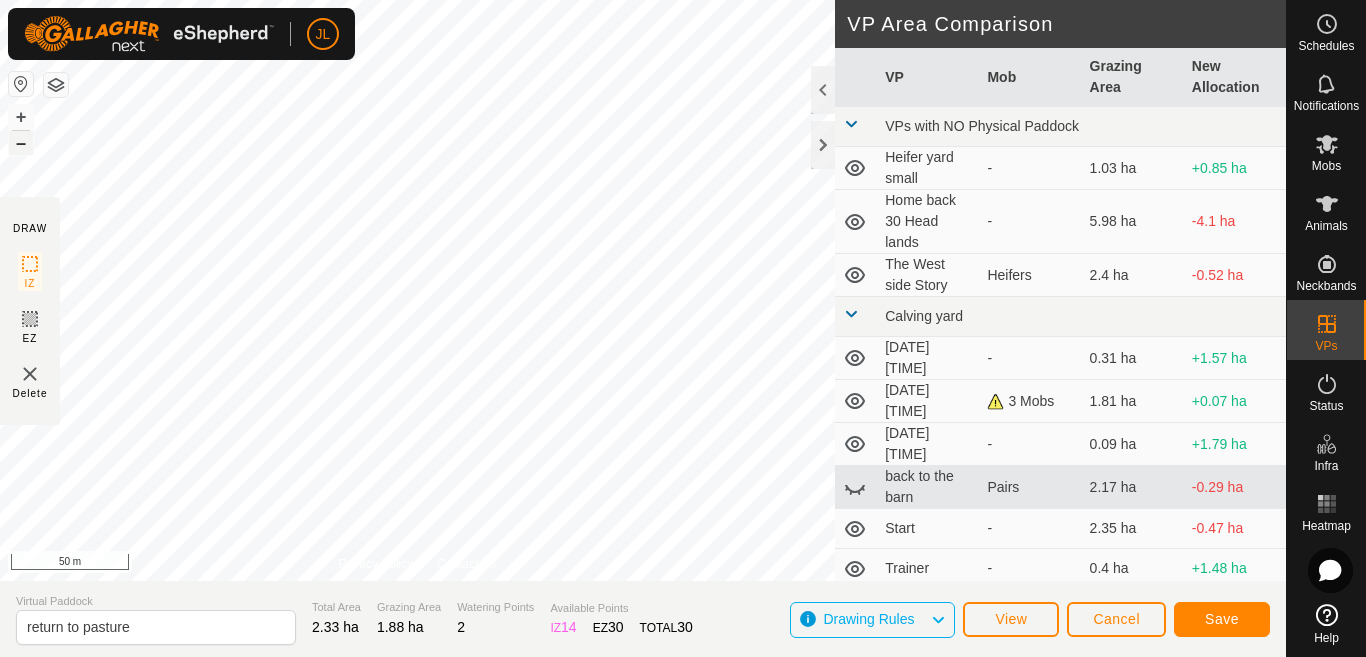 click on "–" at bounding box center (21, 143) 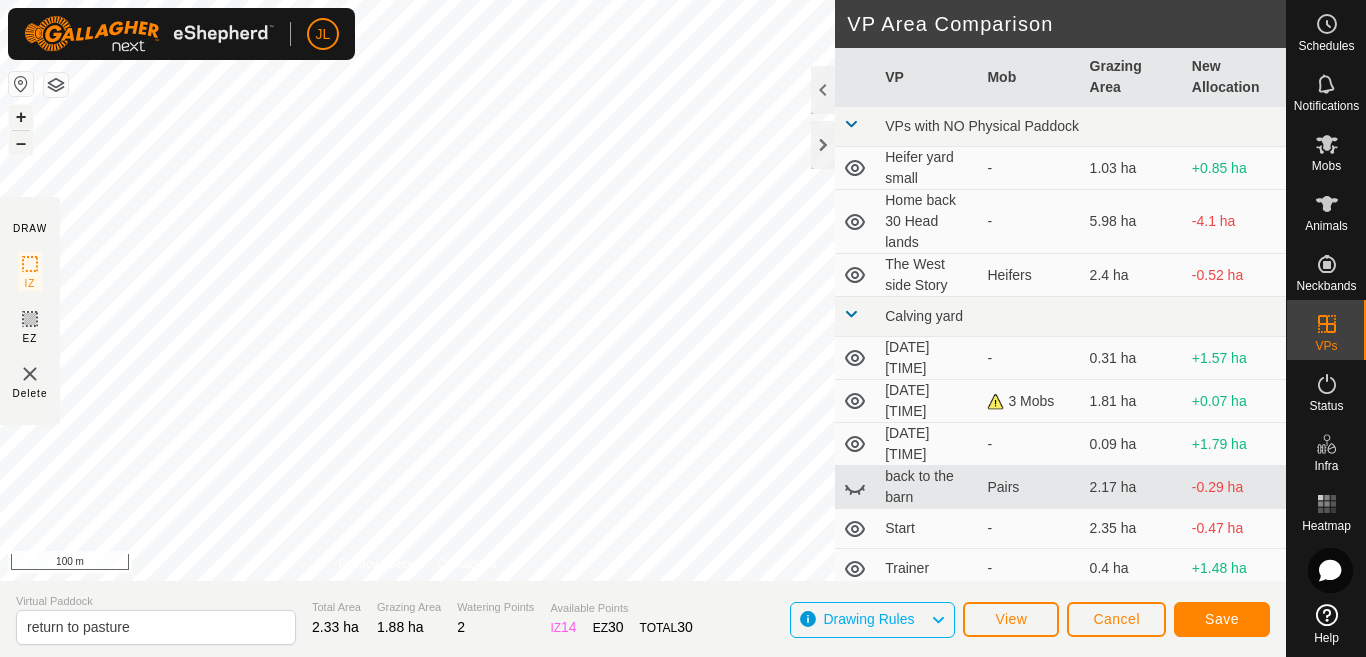 type 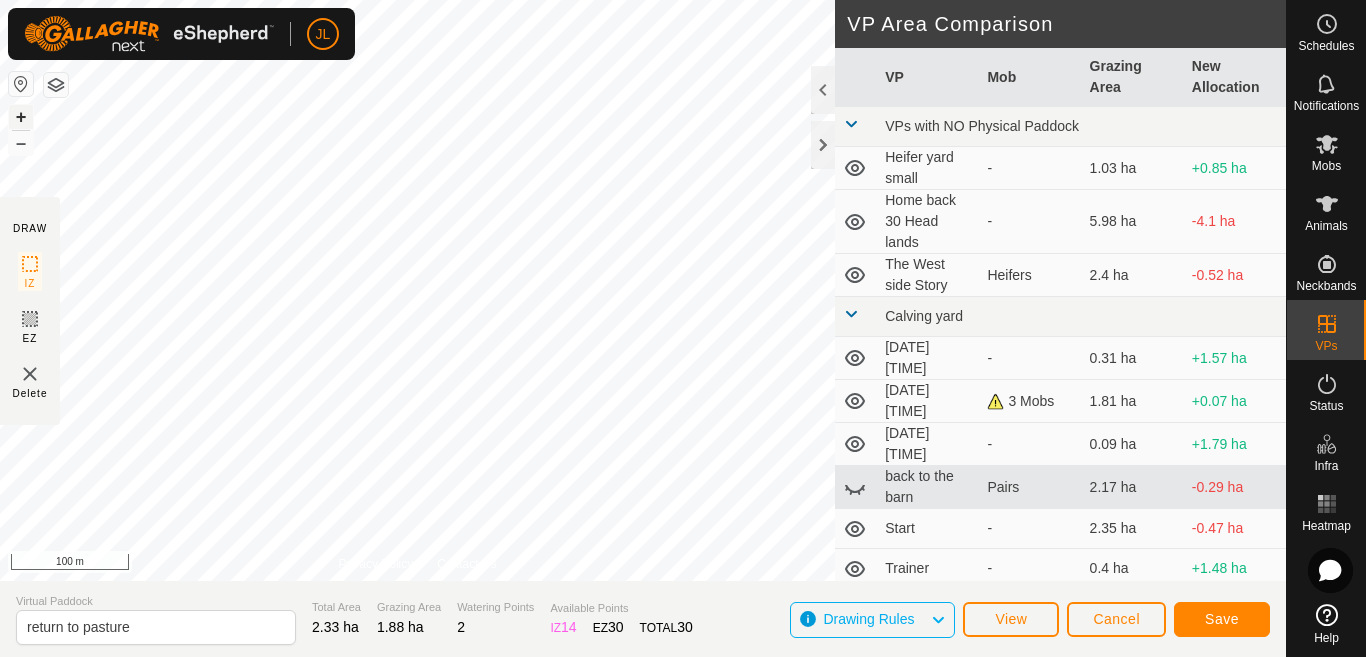 click on "+" at bounding box center [21, 117] 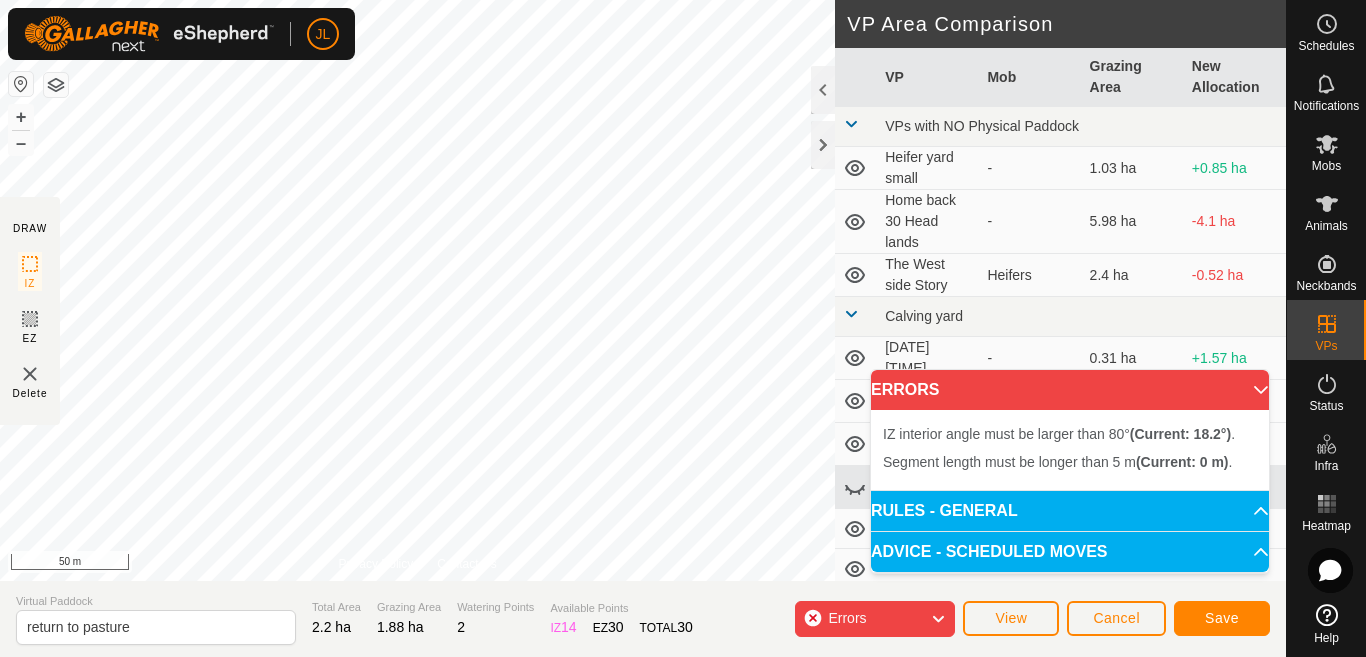 click on "IZ interior angle must be larger than 80°  (Current: 18.2°) . + – ⇧ i 50 m" at bounding box center [417, 290] 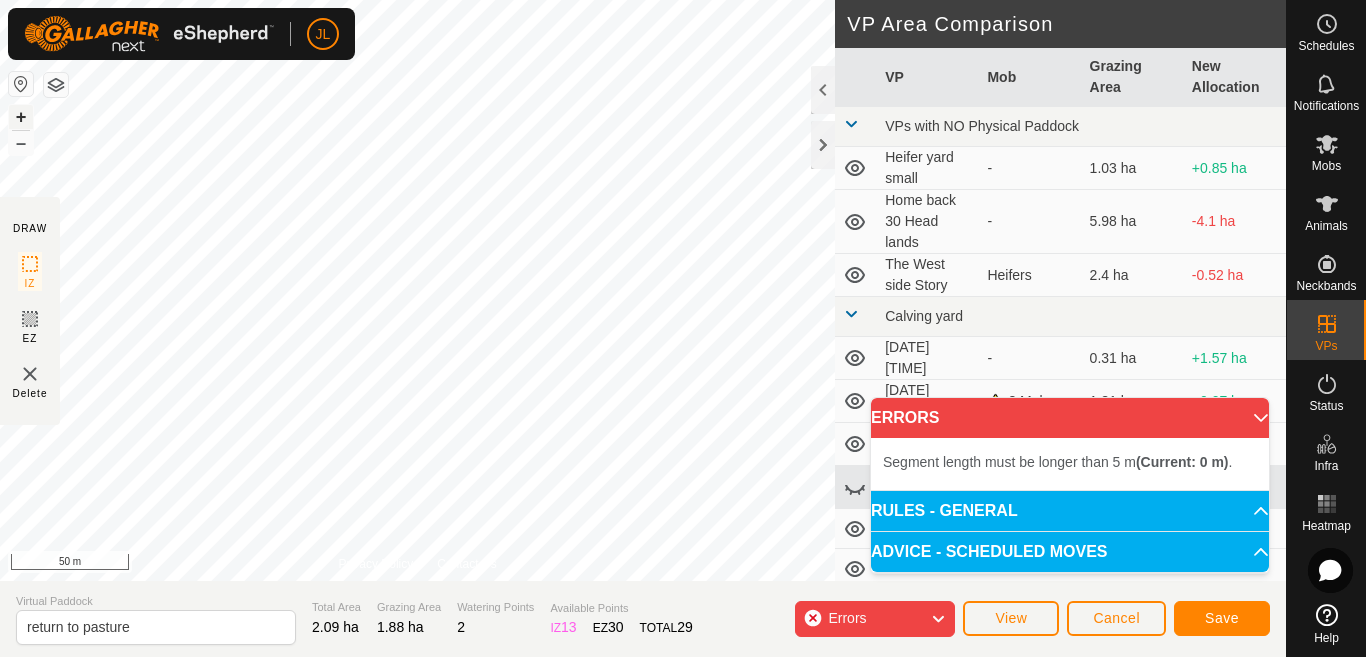 click on "+" at bounding box center (21, 117) 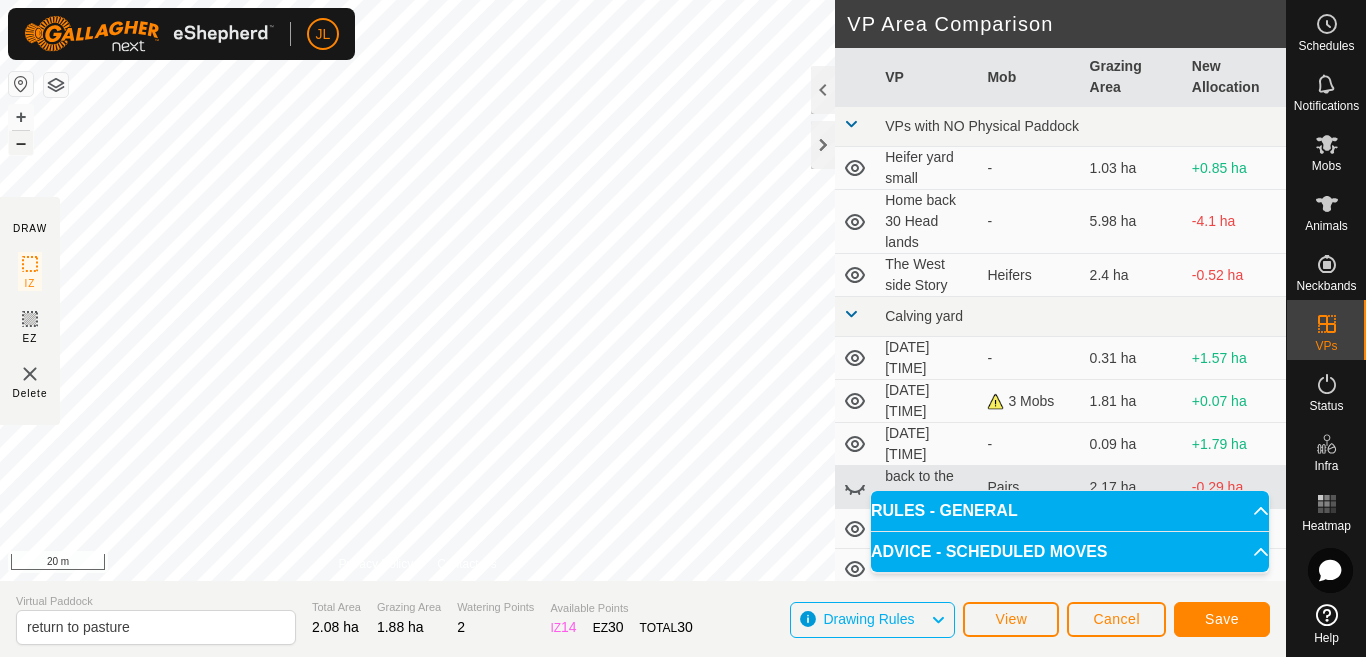 click on "–" at bounding box center [21, 143] 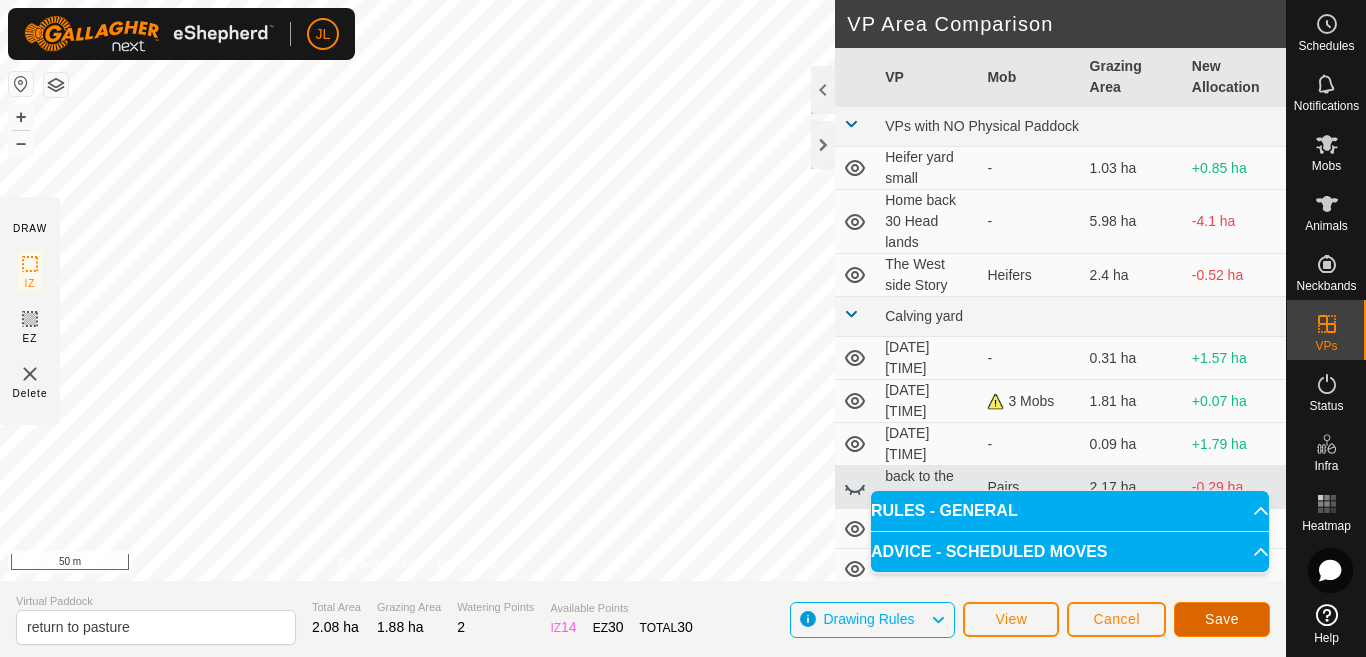 click on "Save" 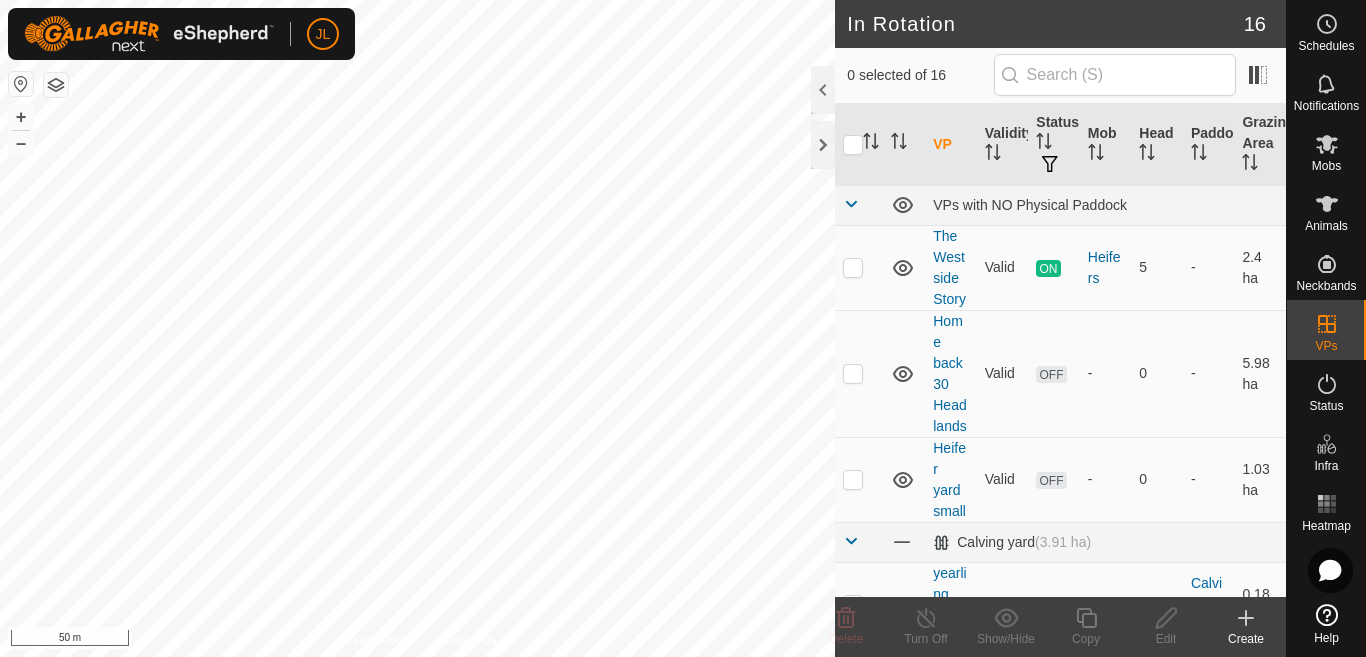 scroll, scrollTop: 0, scrollLeft: 0, axis: both 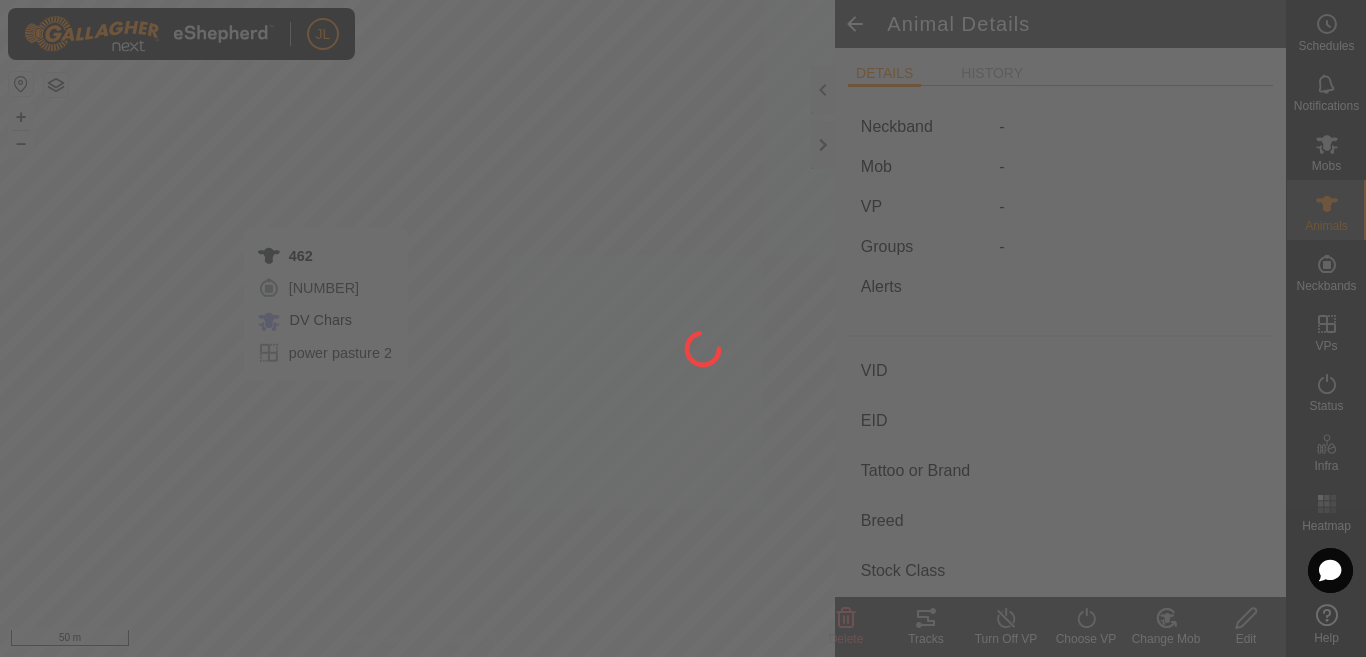 type on "462" 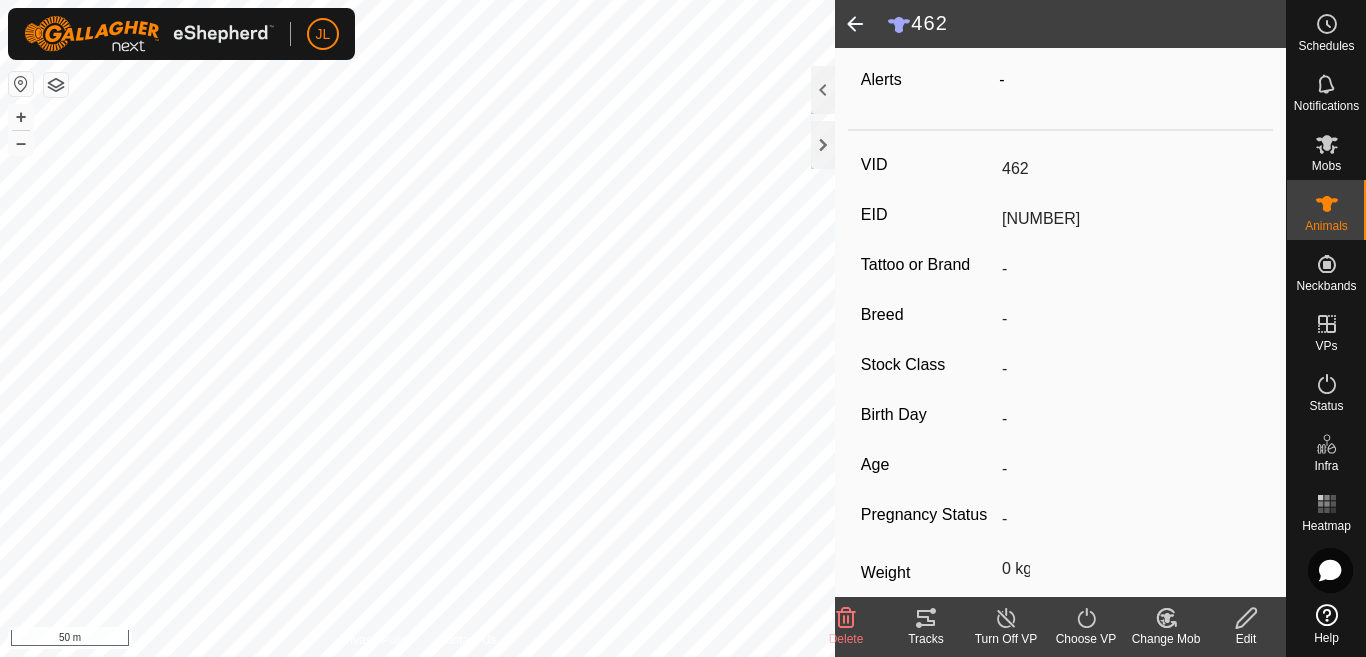 scroll, scrollTop: 320, scrollLeft: 0, axis: vertical 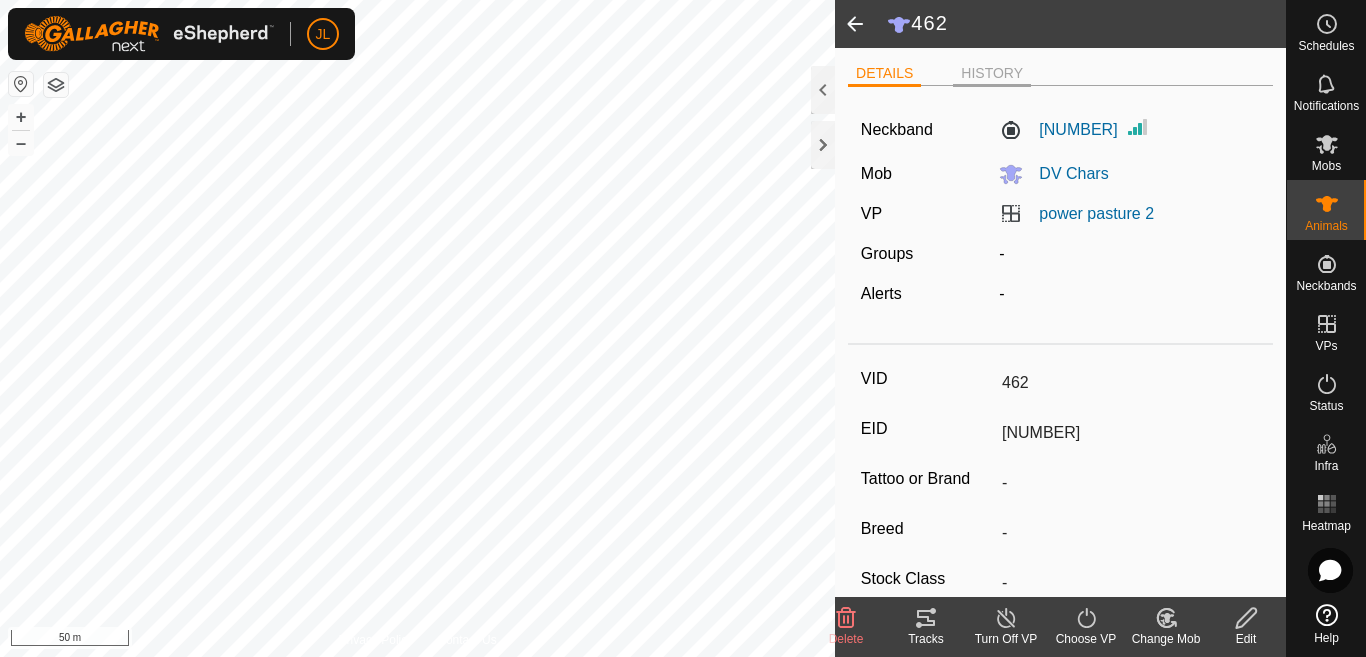 click on "HISTORY" 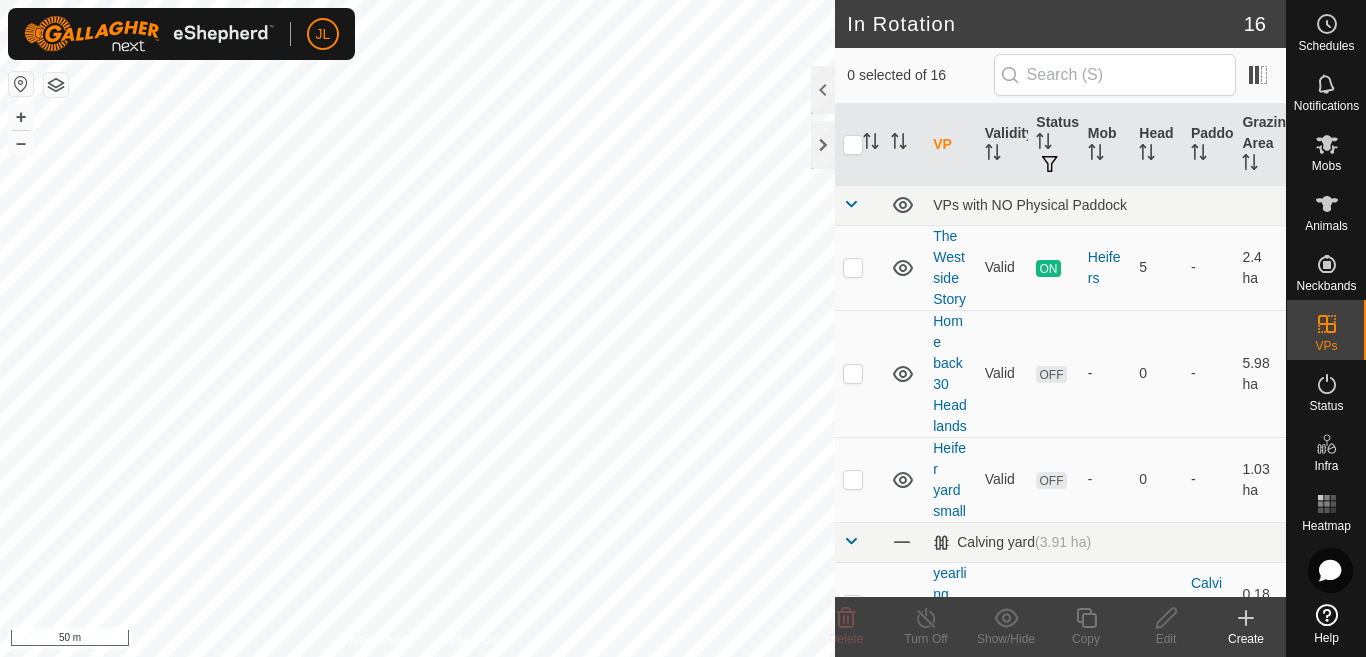 scroll, scrollTop: 0, scrollLeft: 0, axis: both 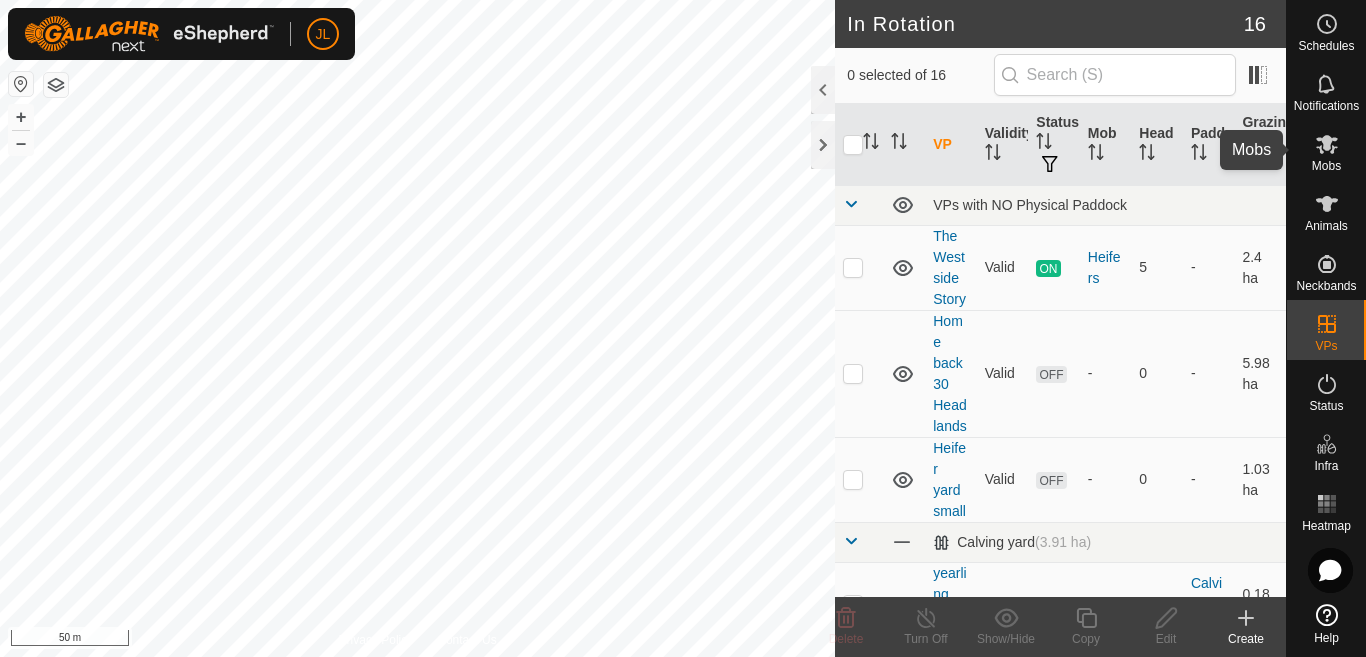 click 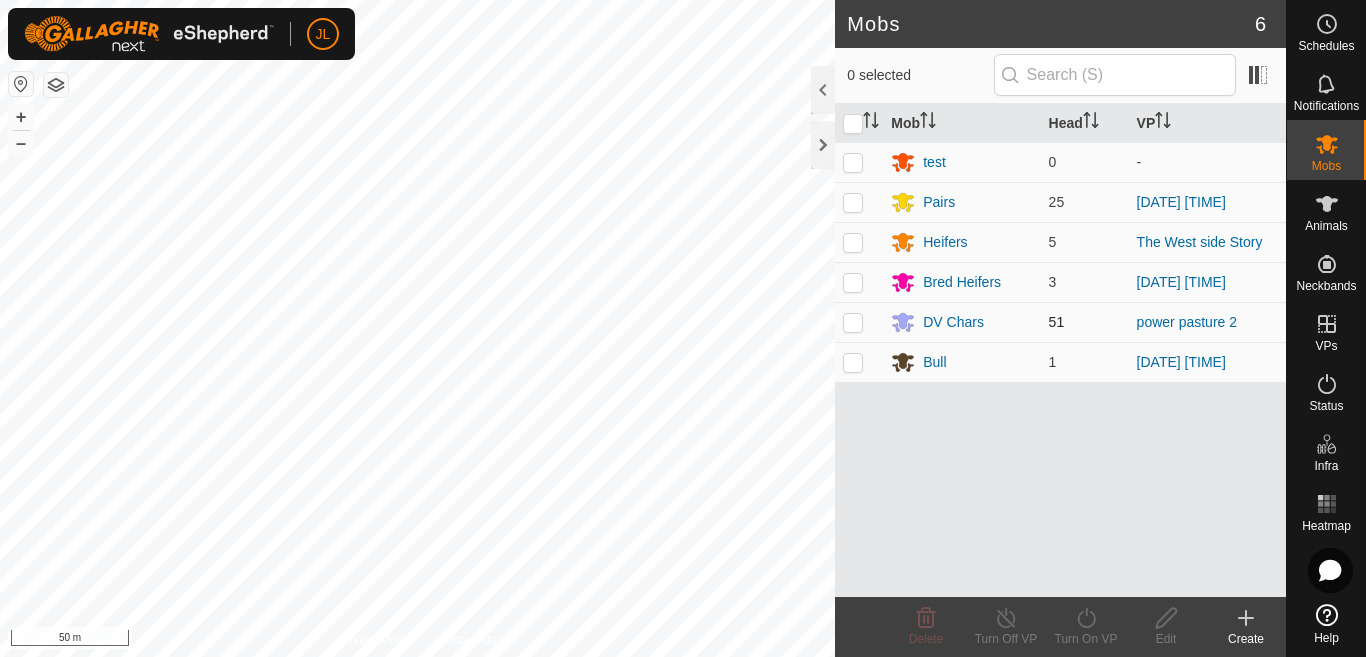 click at bounding box center [853, 322] 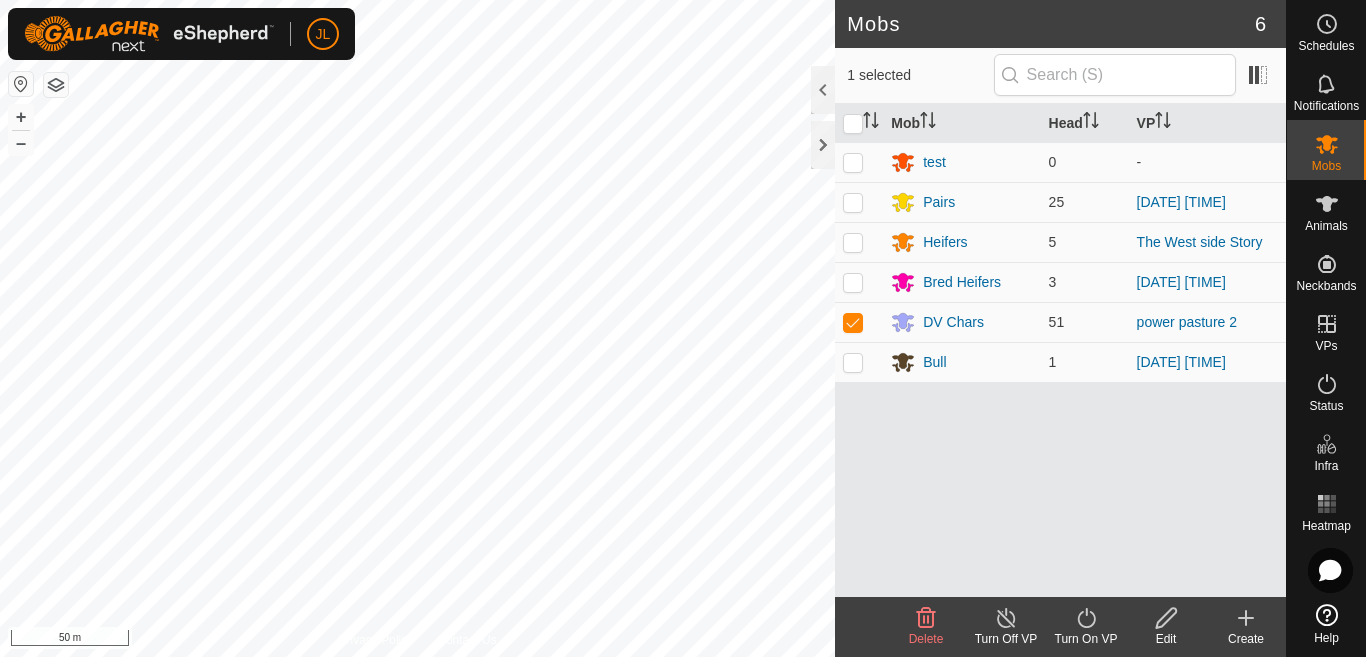 click 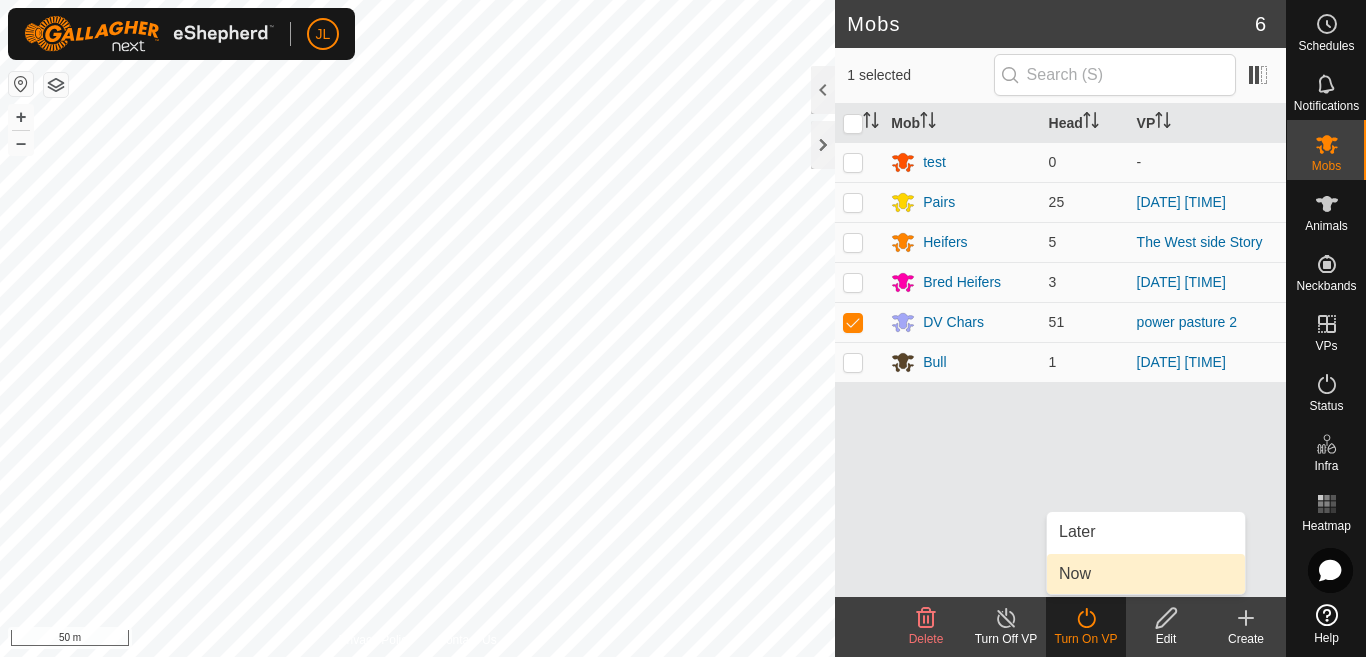 click on "Now" at bounding box center (1146, 574) 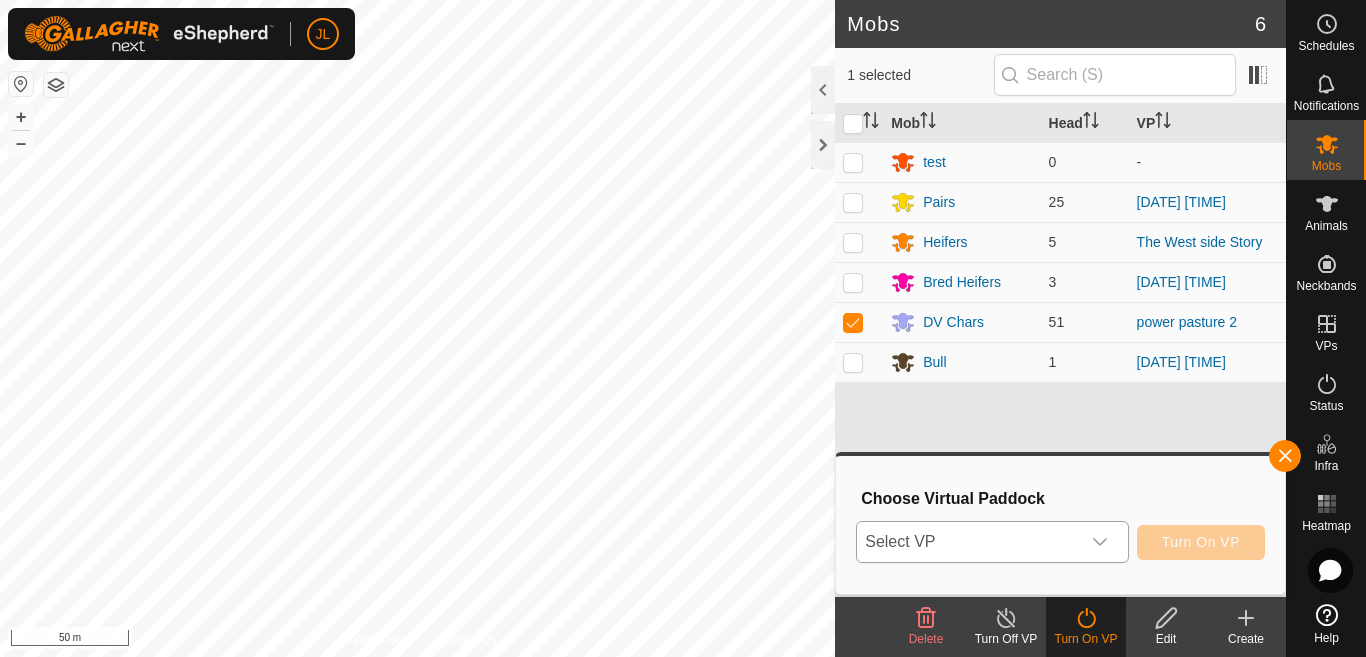 click 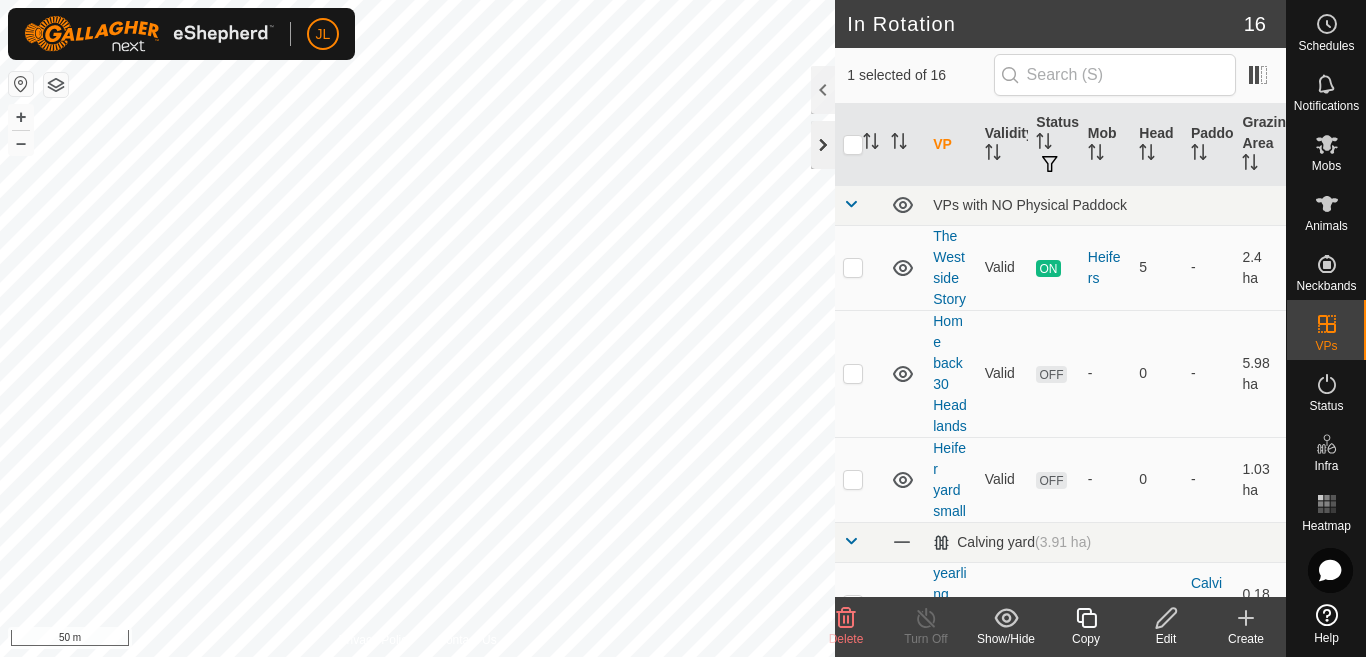 click 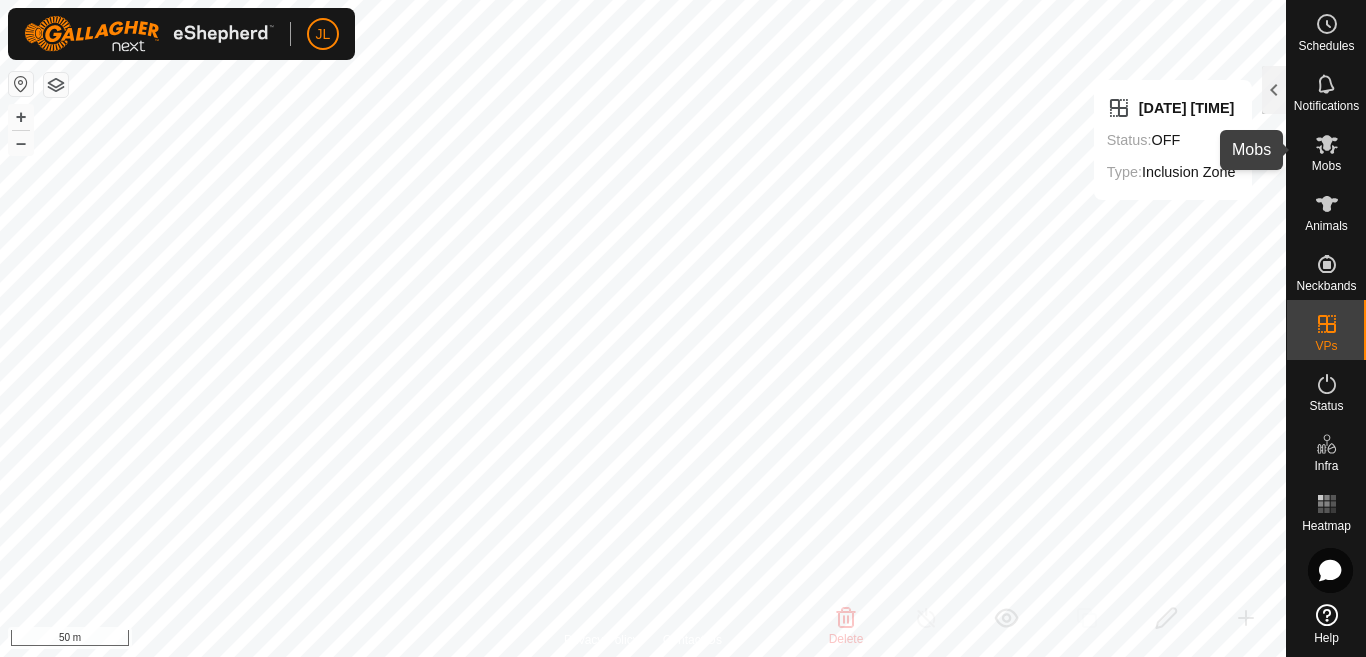 click 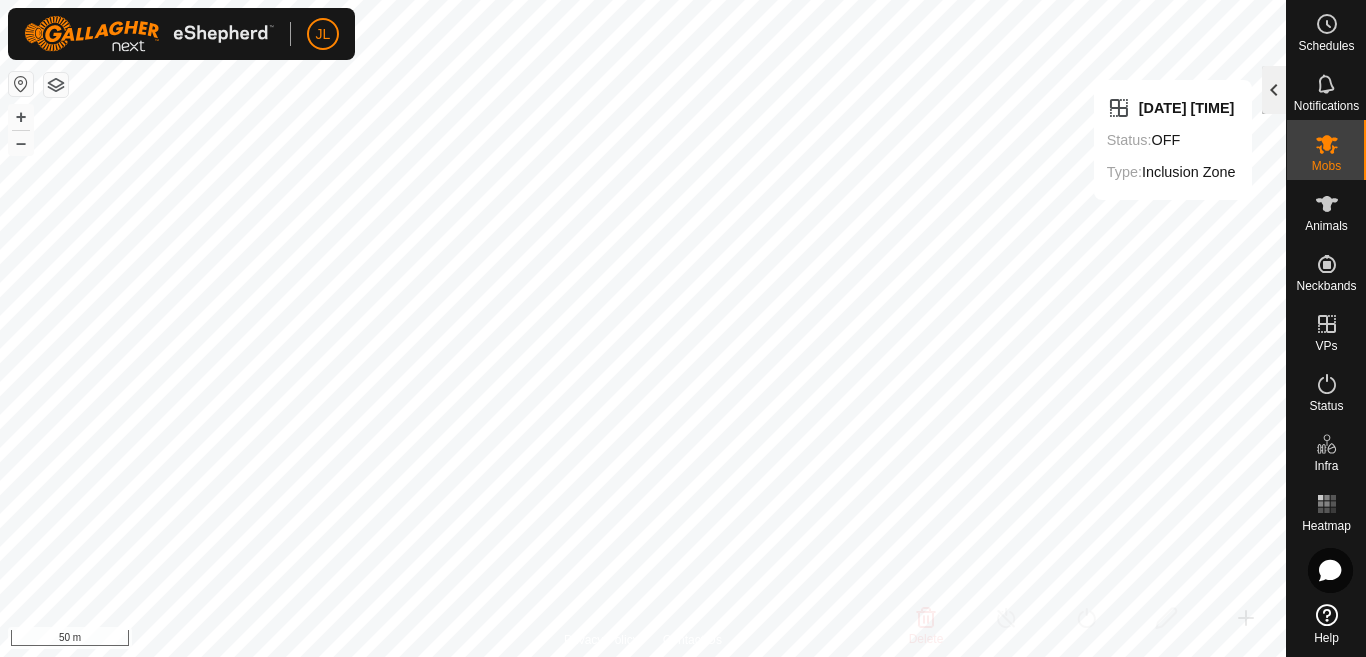 click 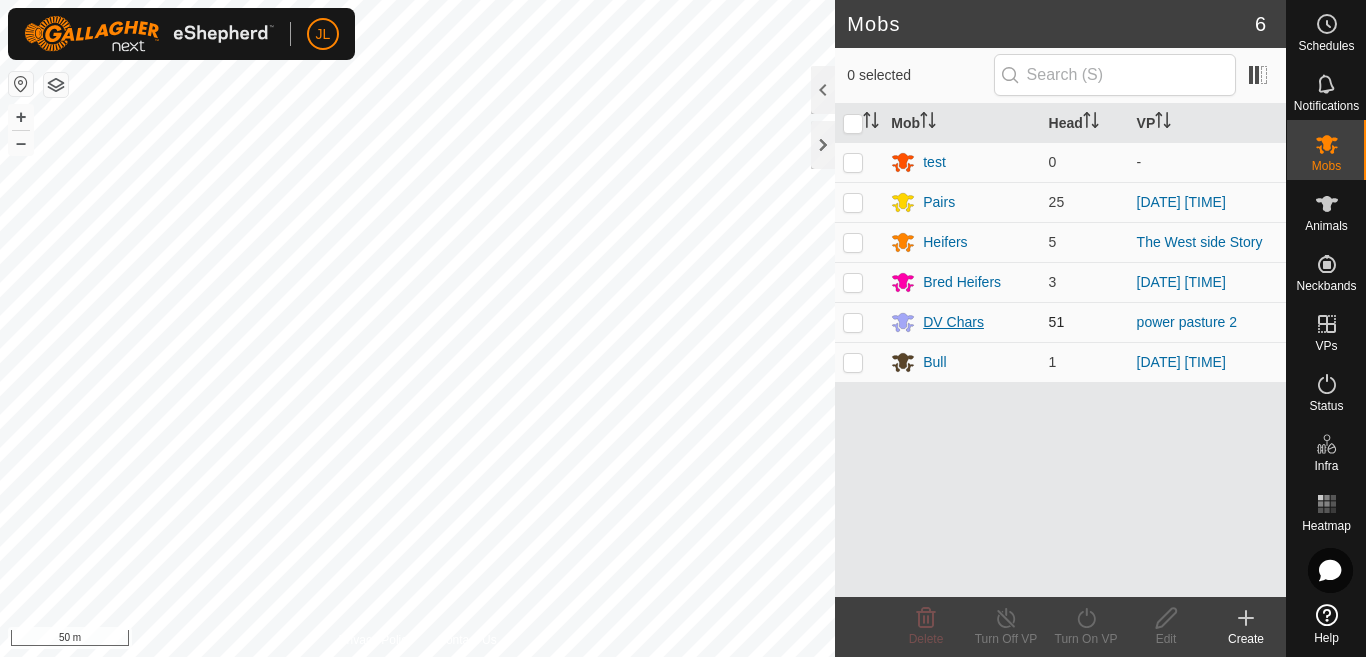 click on "DV Chars" at bounding box center (953, 322) 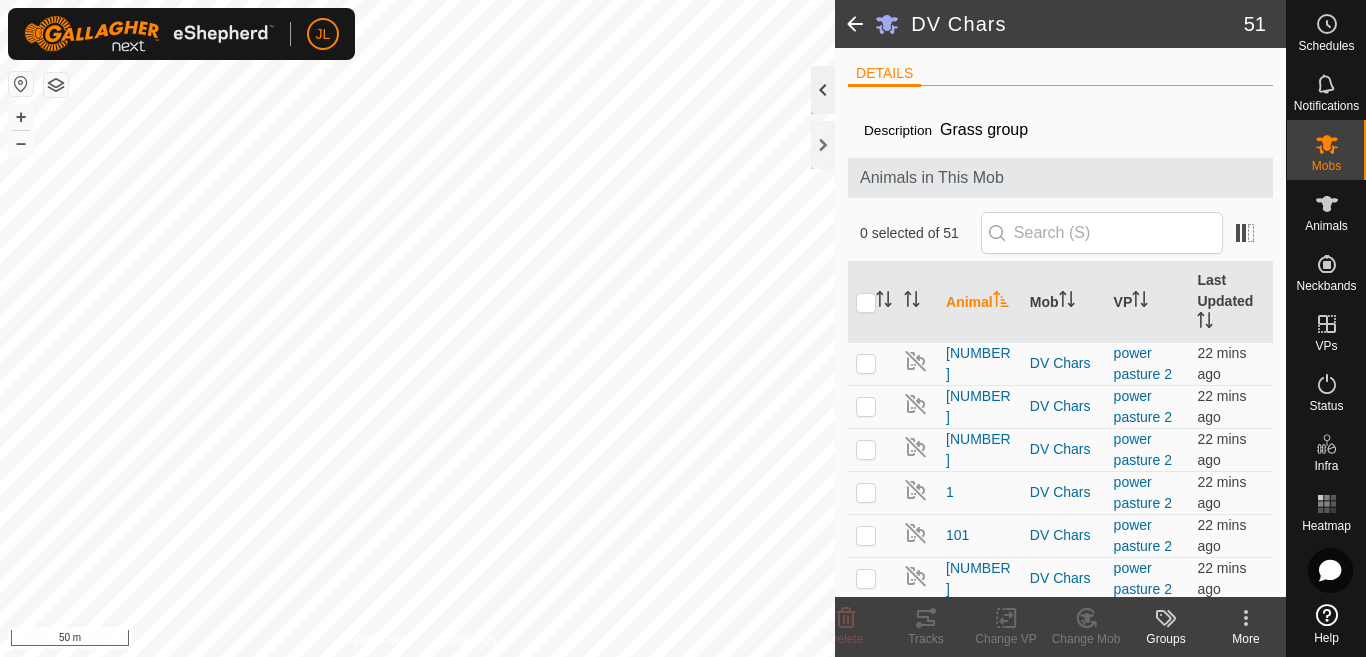 click 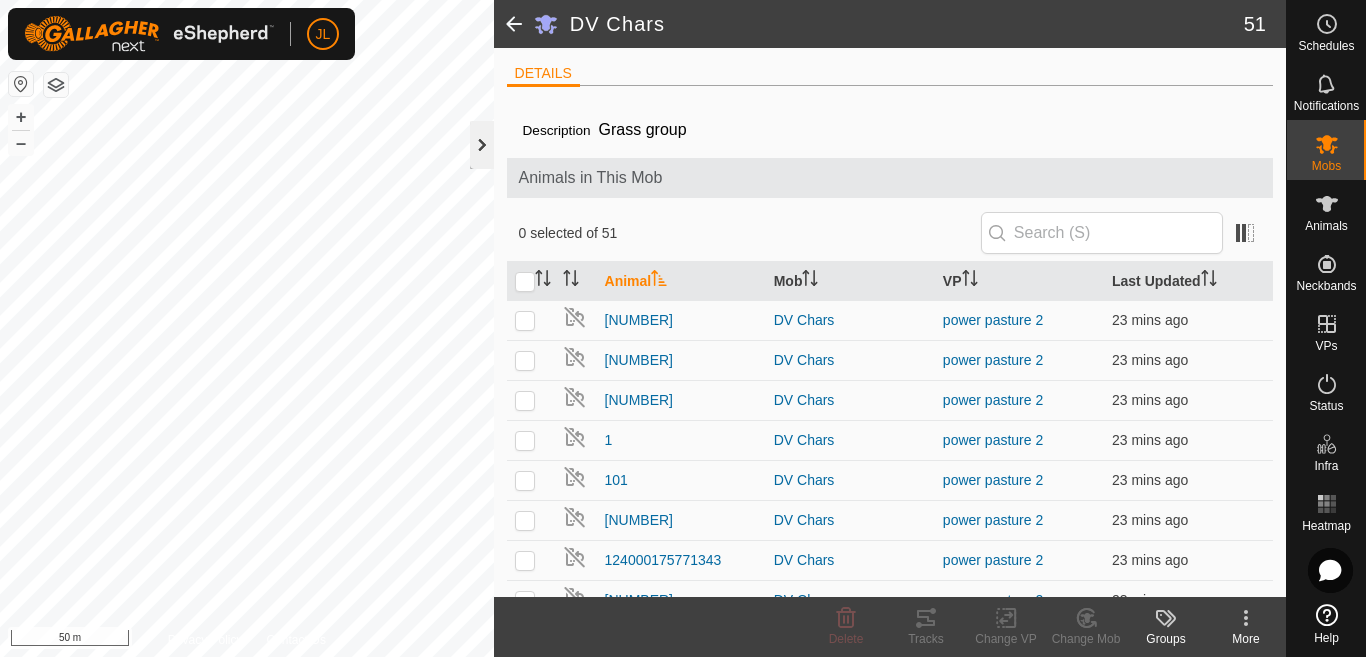 click 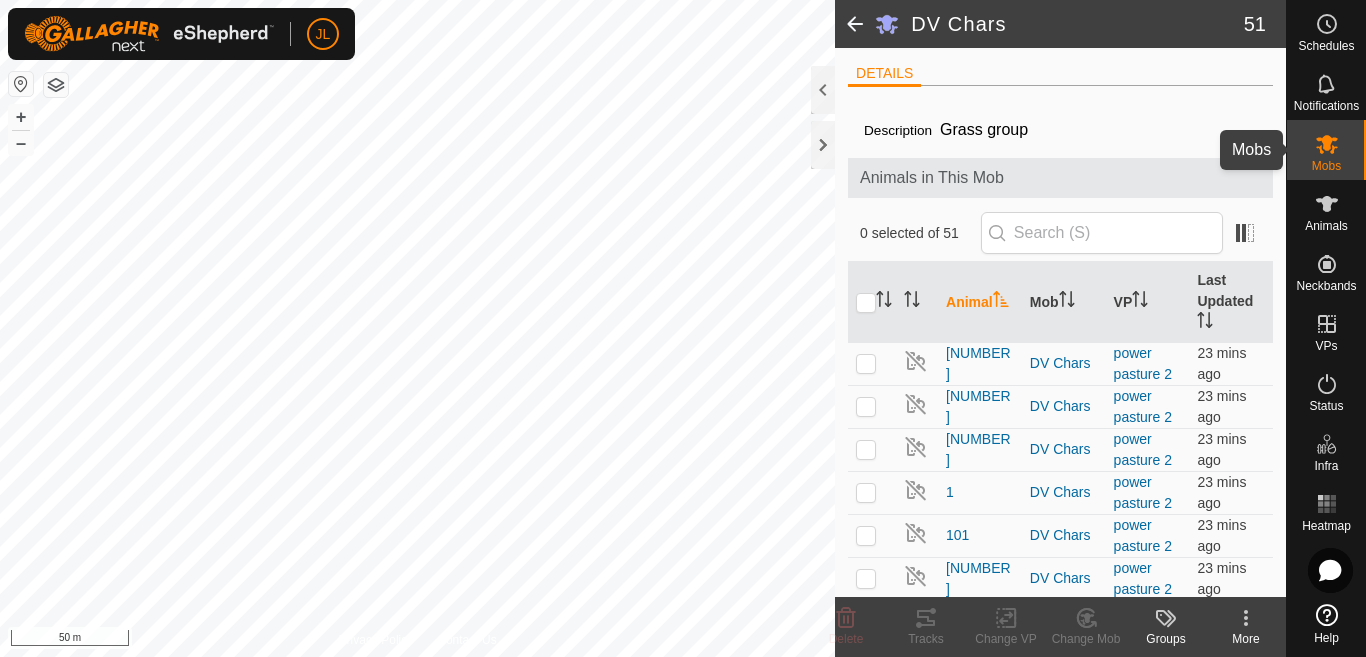 click 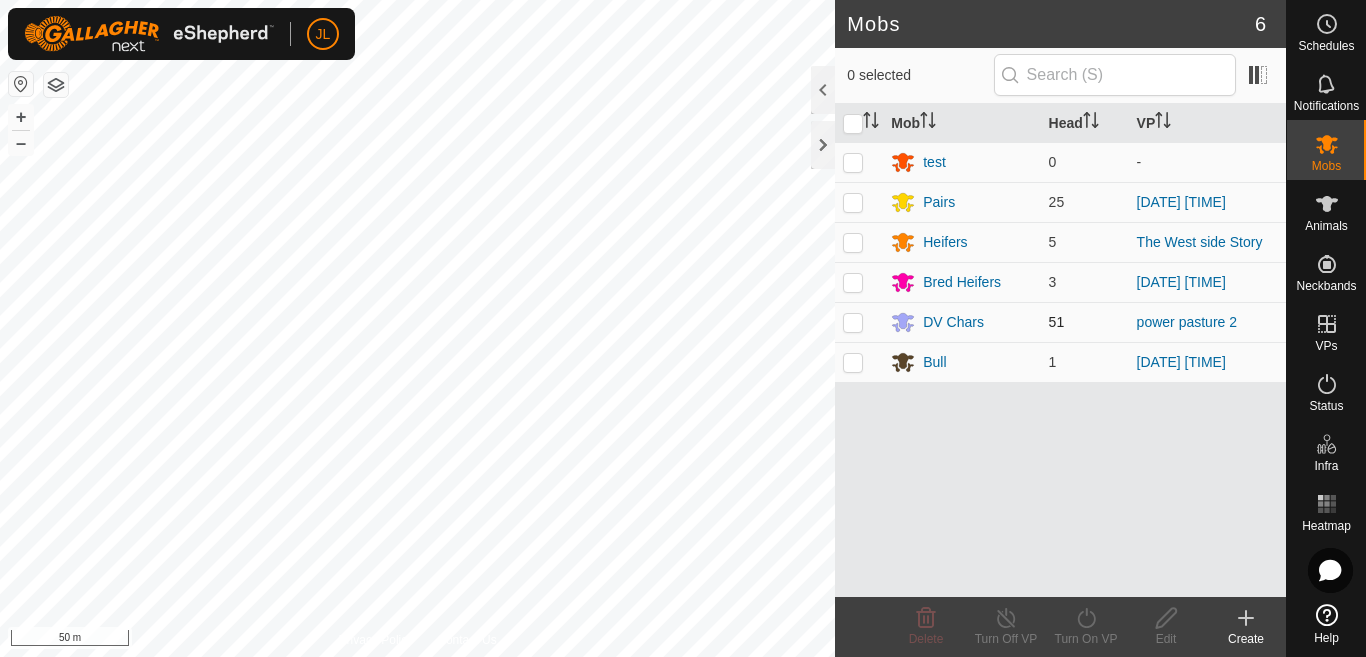 click at bounding box center (853, 322) 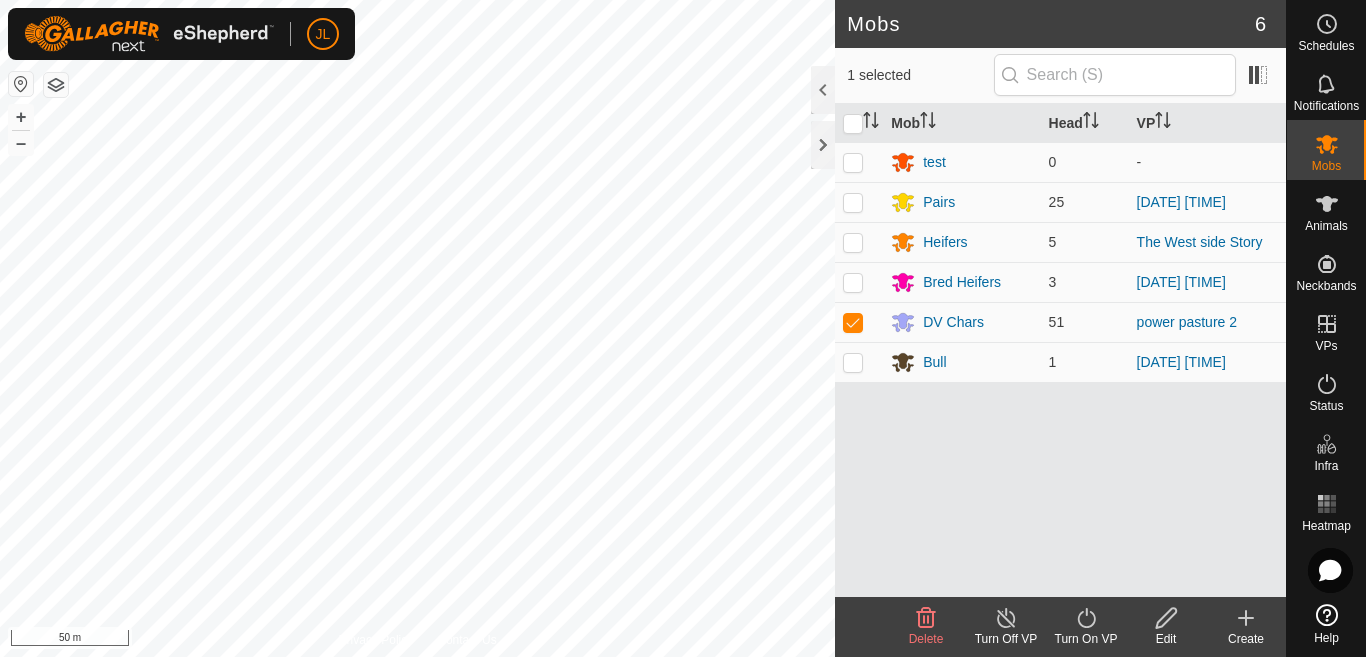 click 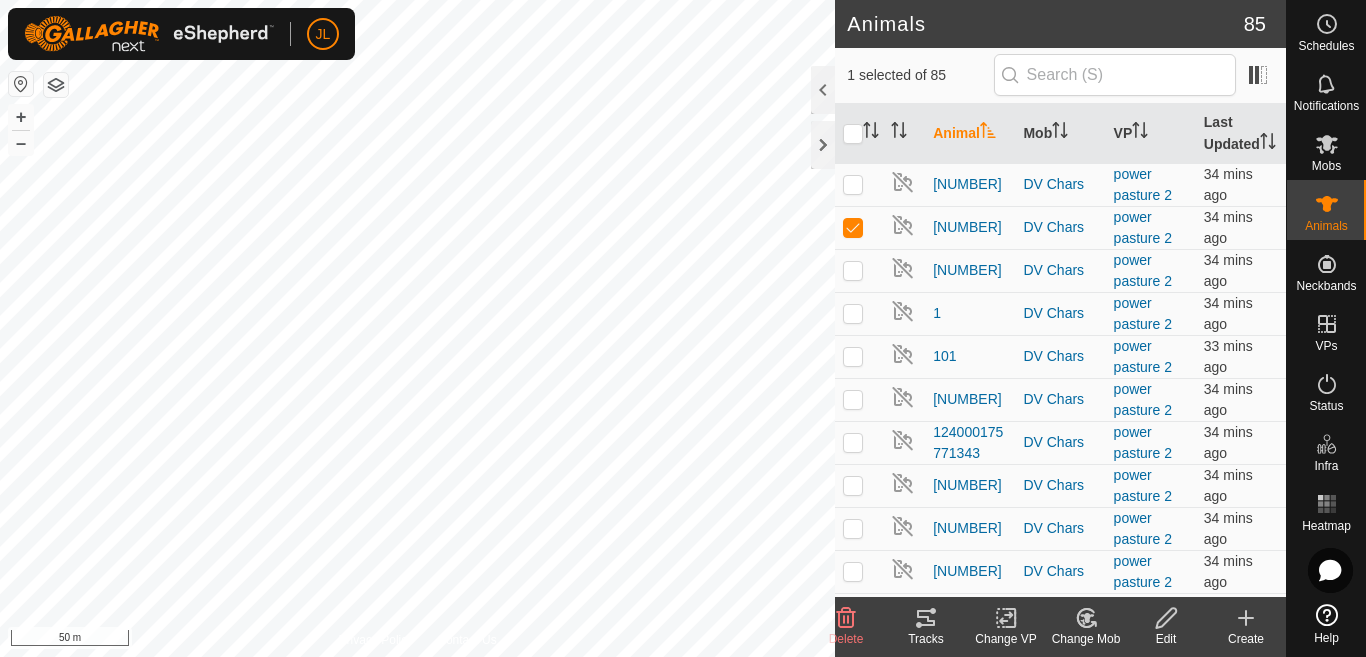 click 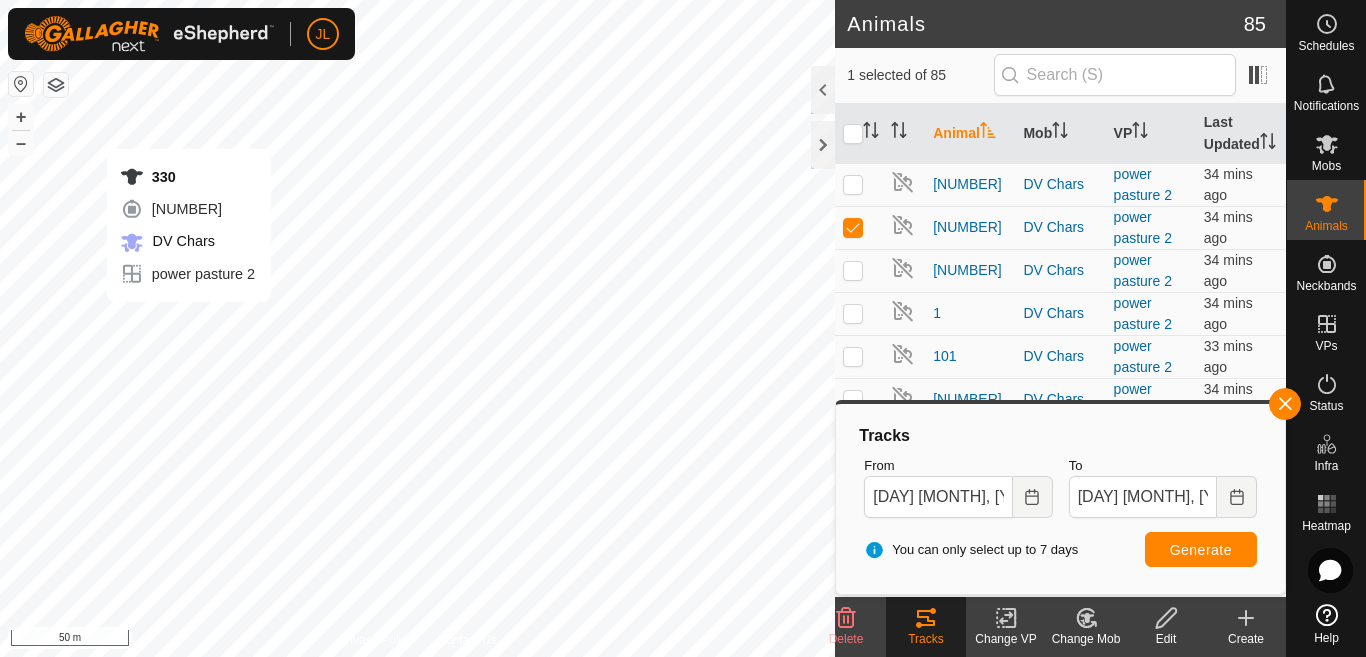 checkbox on "false" 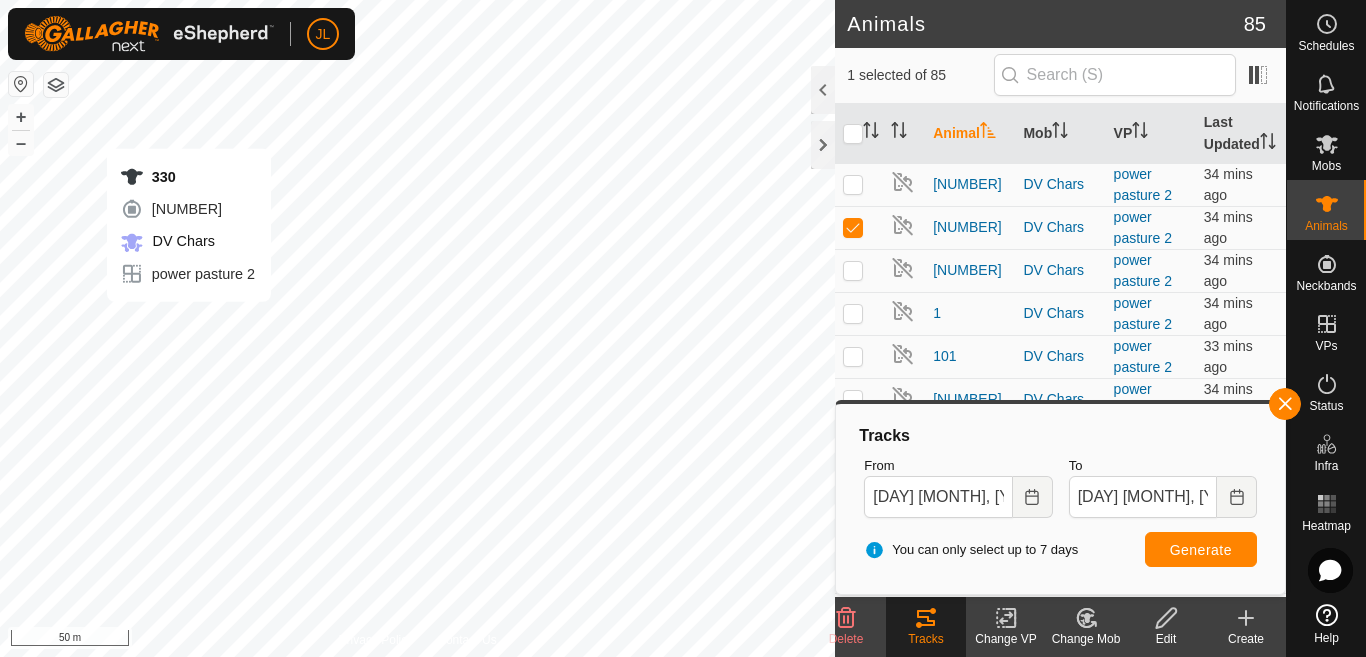 checkbox on "true" 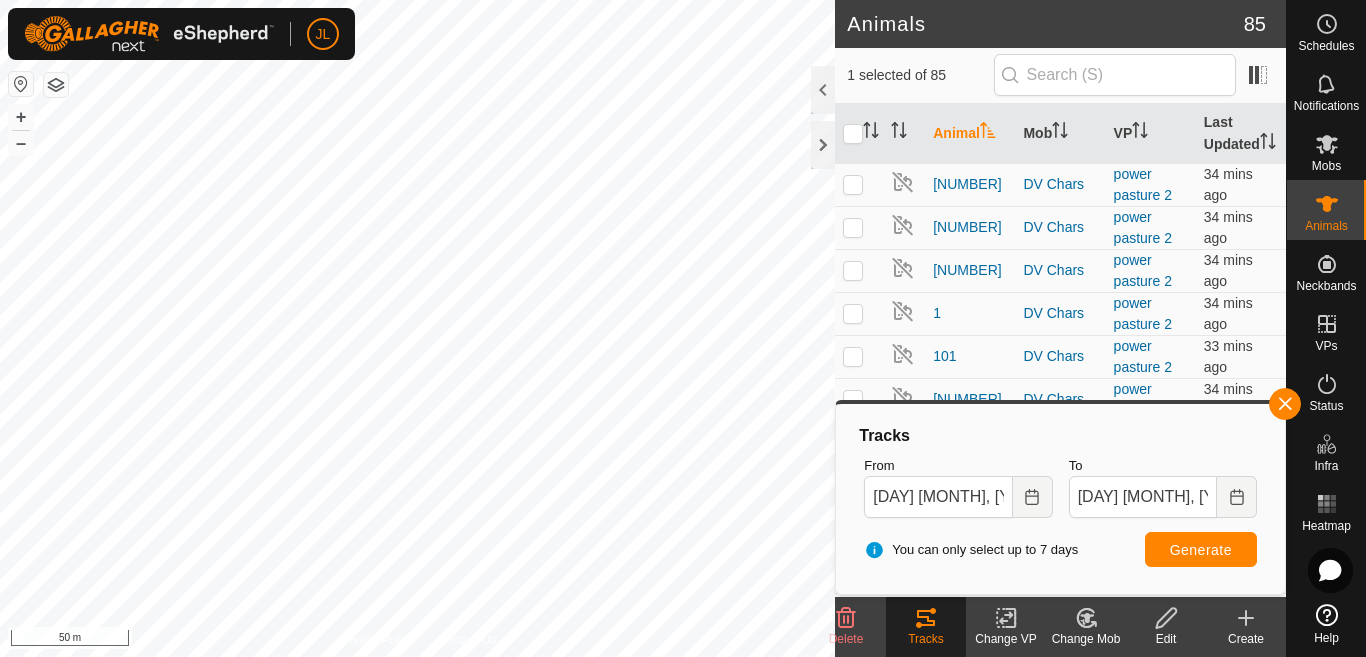 click 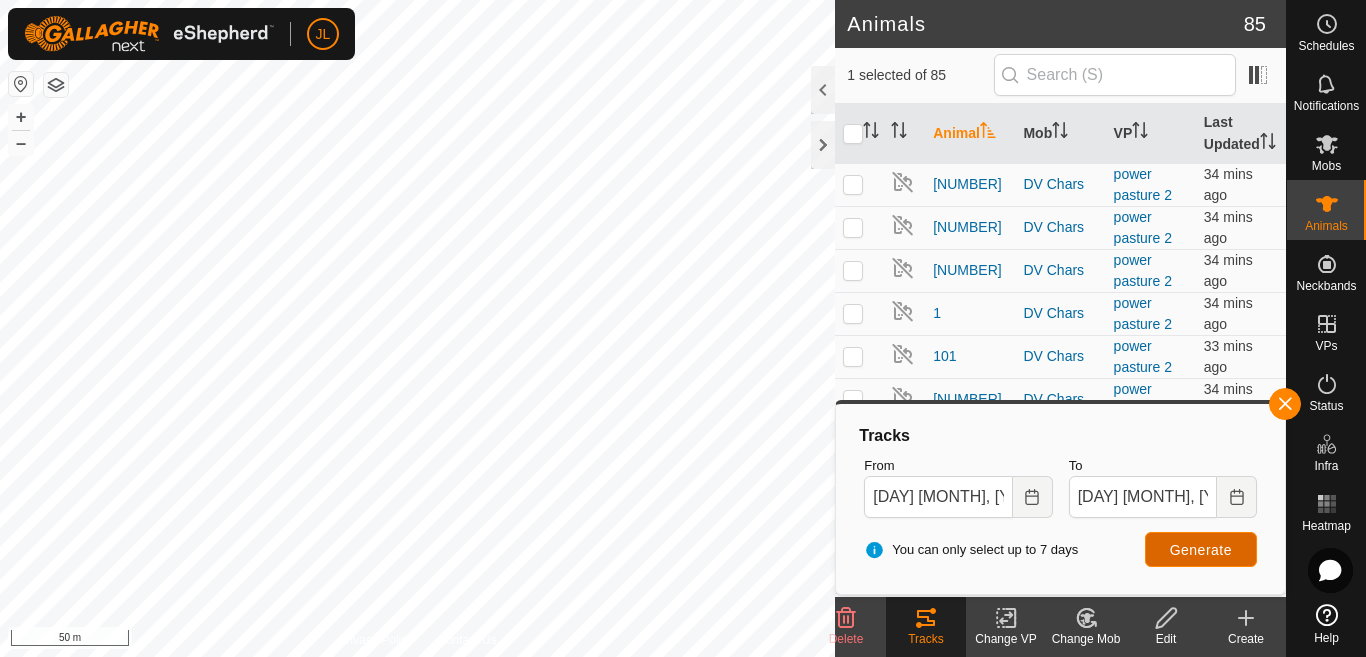 click on "Generate" at bounding box center (1201, 550) 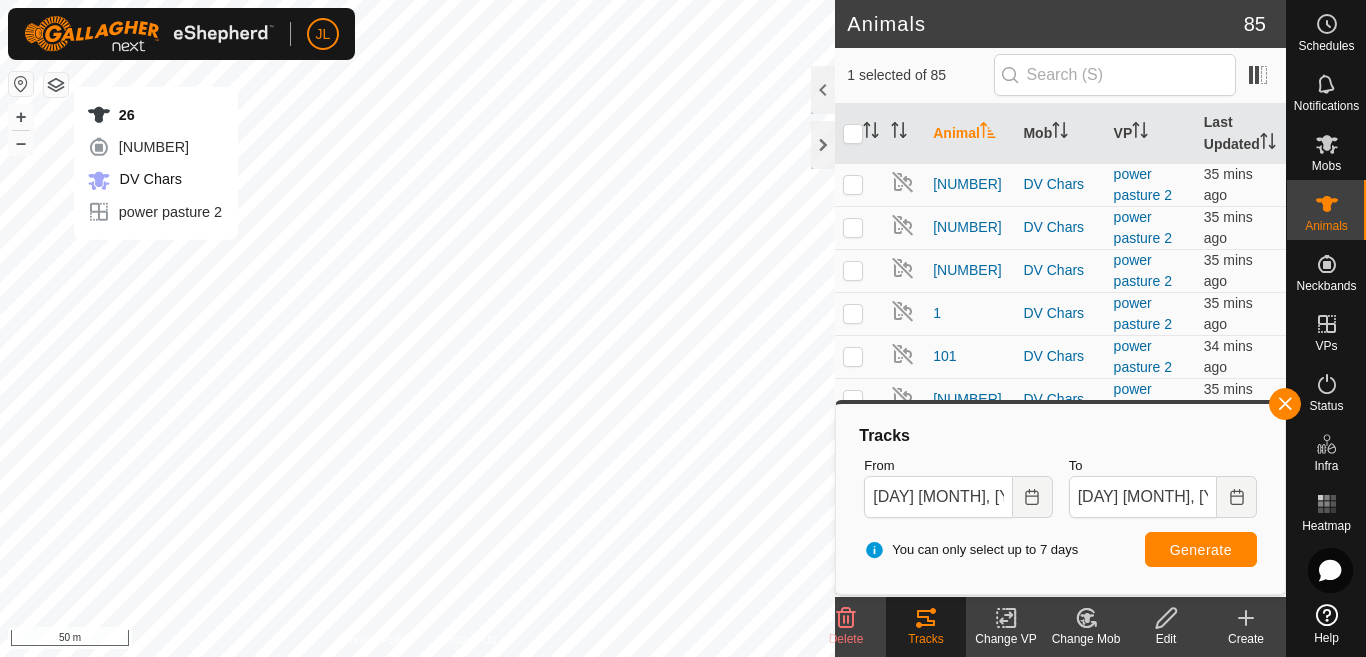 checkbox on "true" 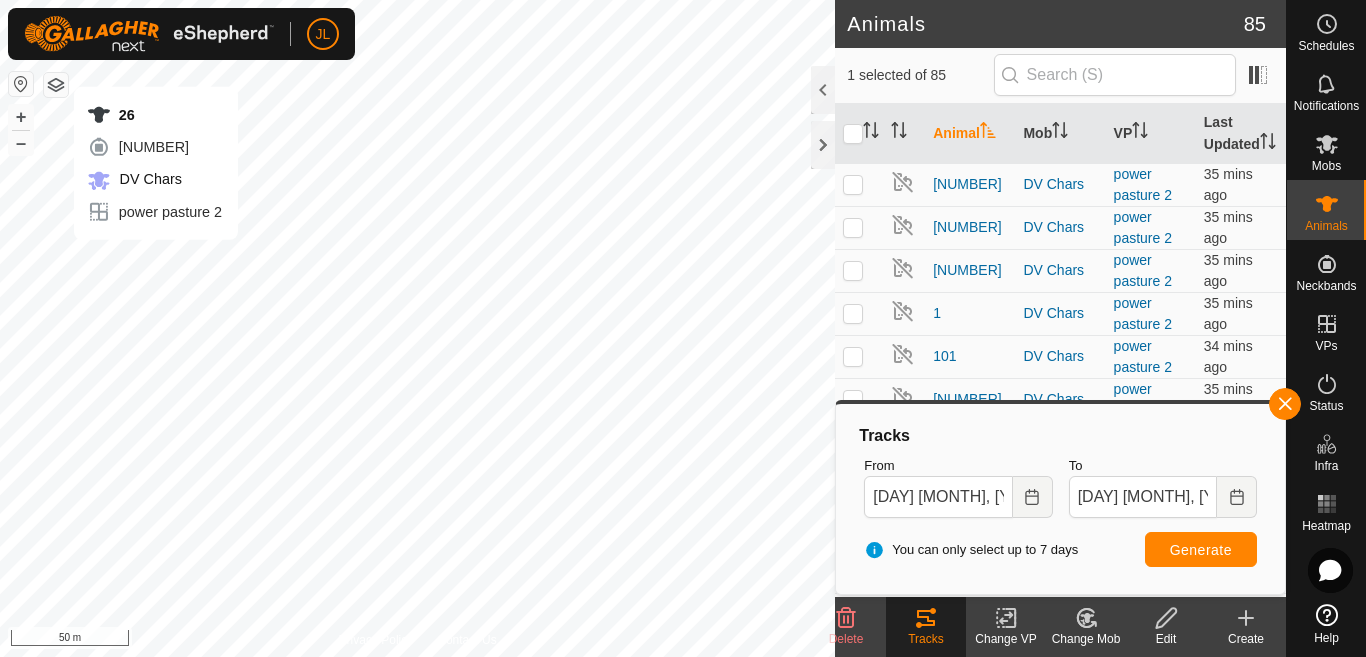 checkbox on "false" 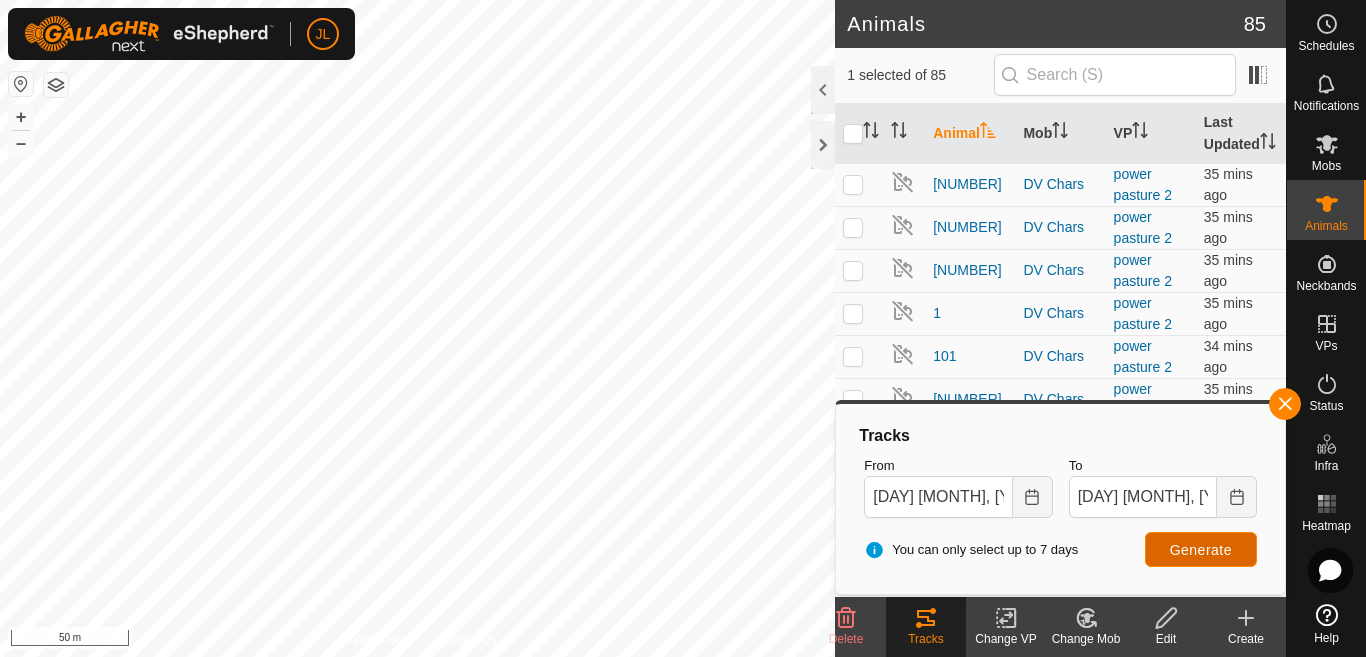 click on "Generate" at bounding box center (1201, 550) 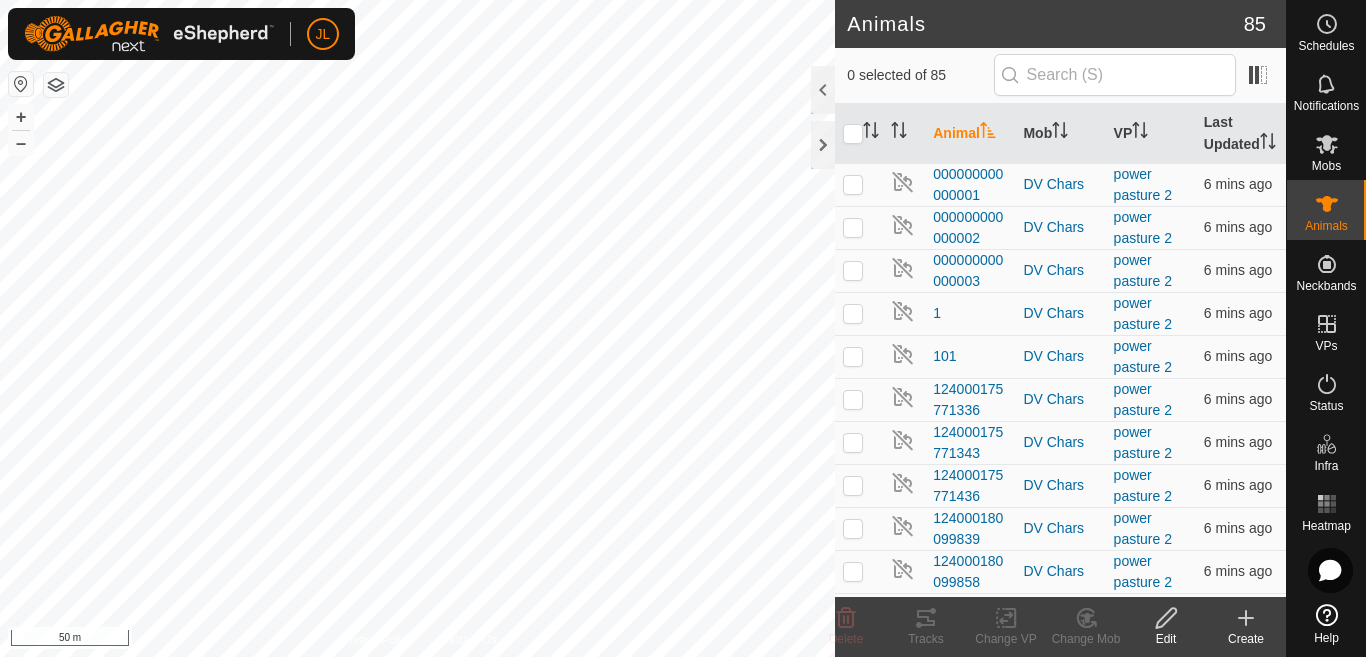 scroll, scrollTop: 0, scrollLeft: 0, axis: both 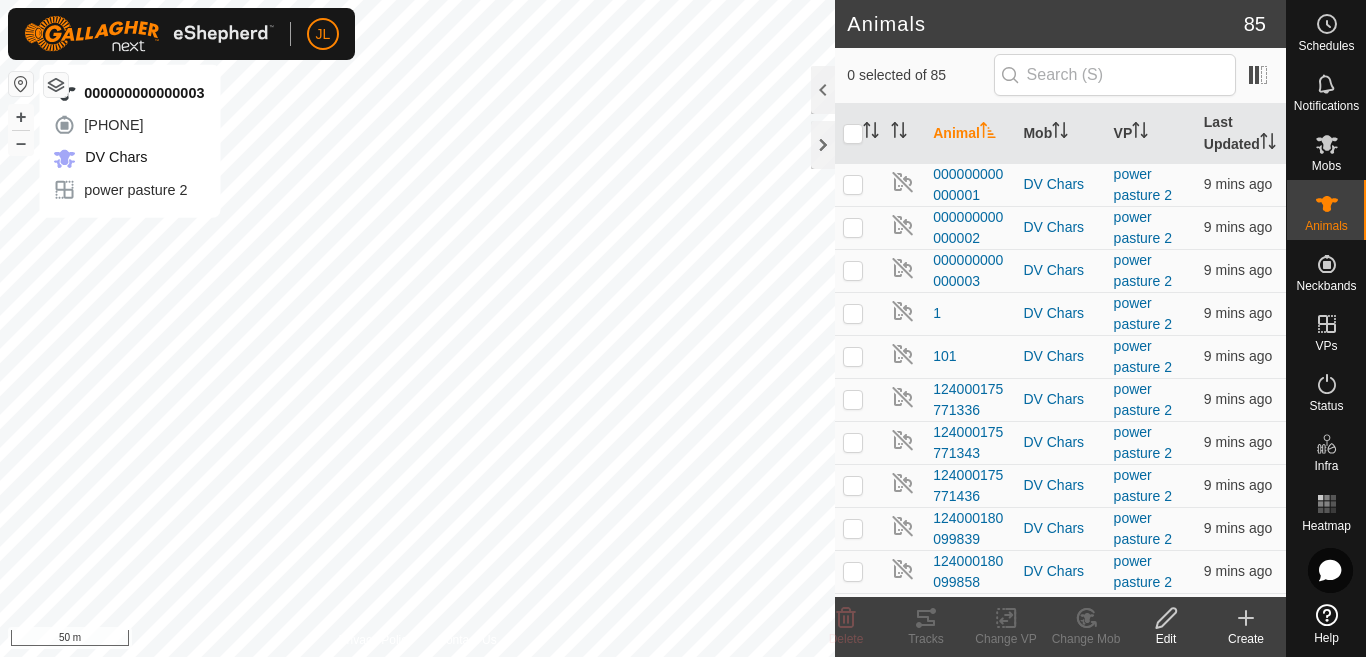 checkbox on "true" 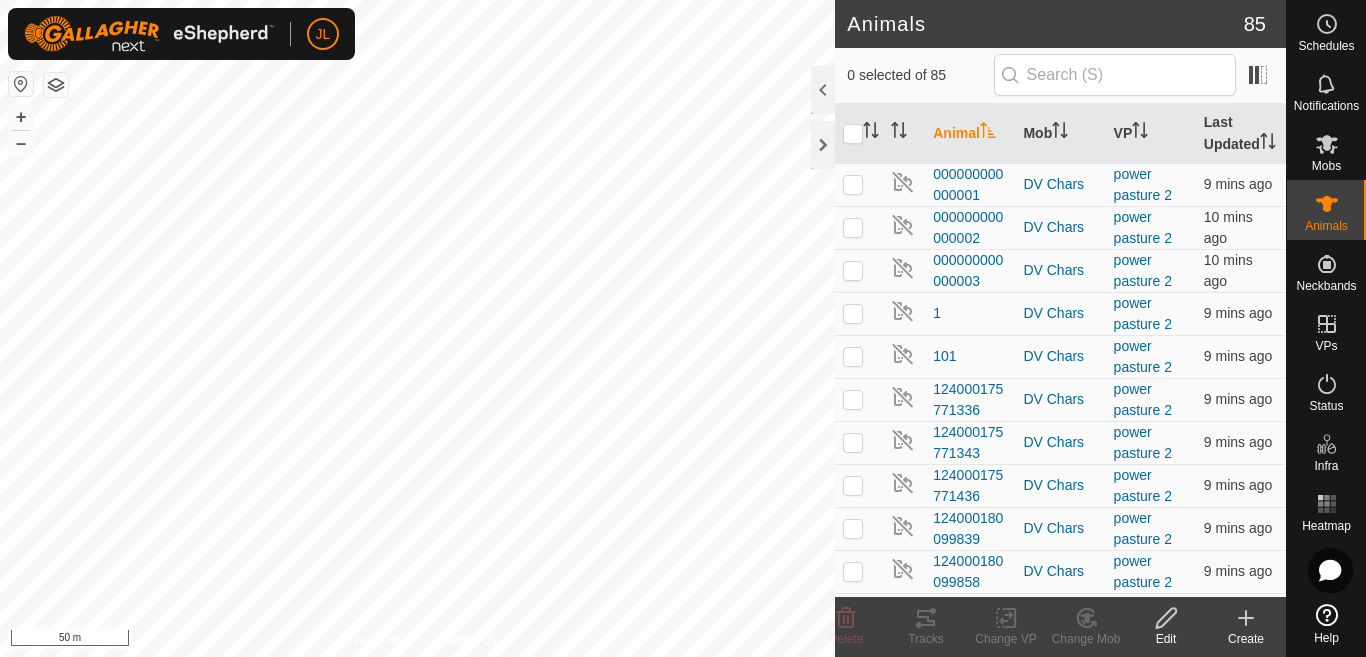 scroll, scrollTop: 0, scrollLeft: 0, axis: both 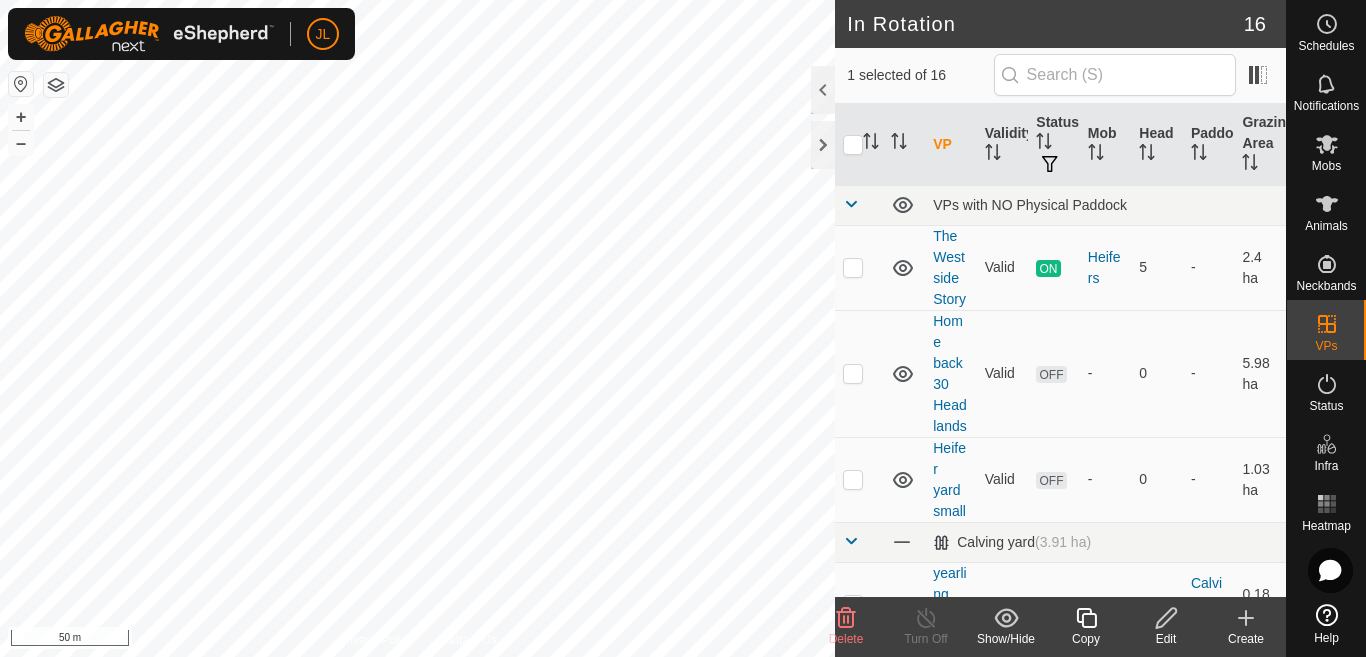 checkbox on "false" 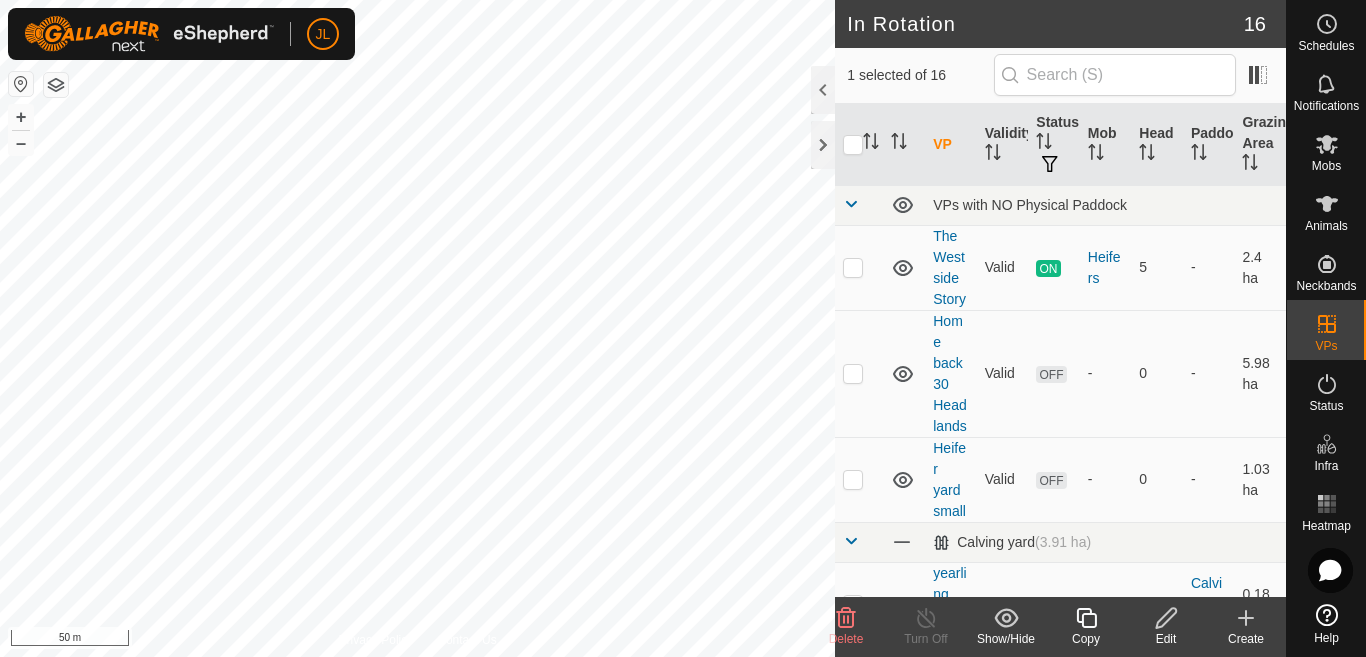 checkbox on "true" 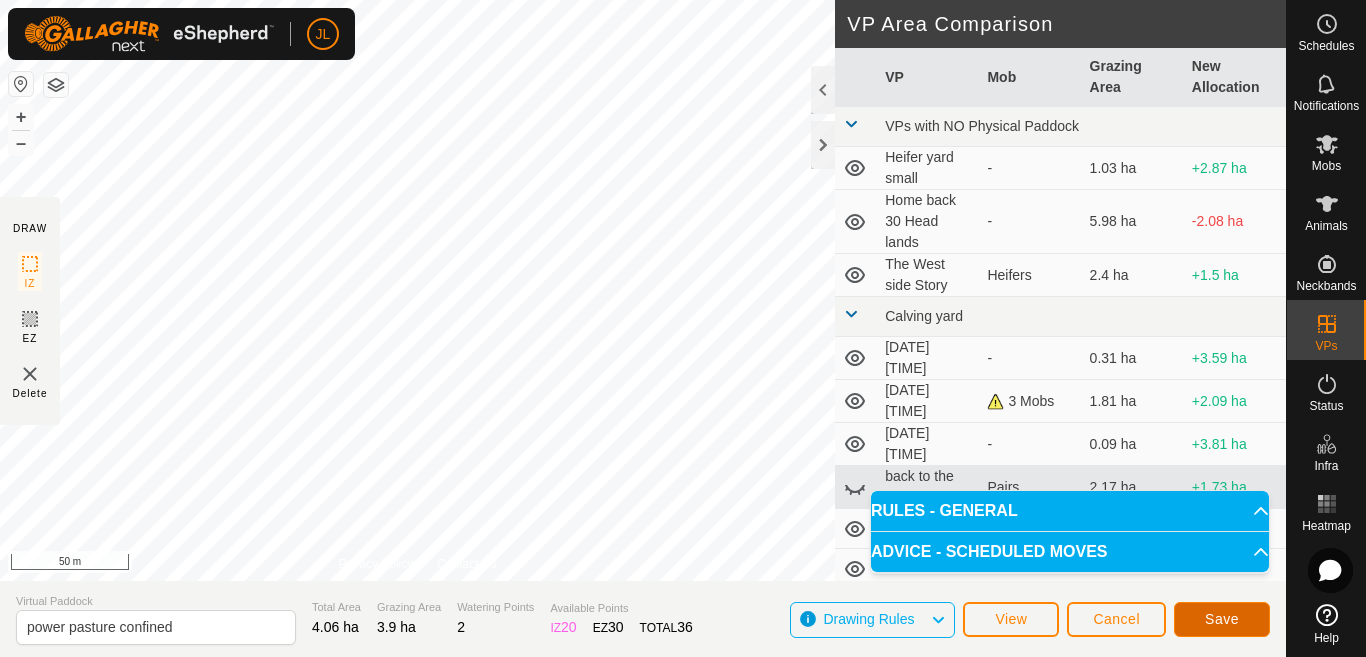 click on "Save" 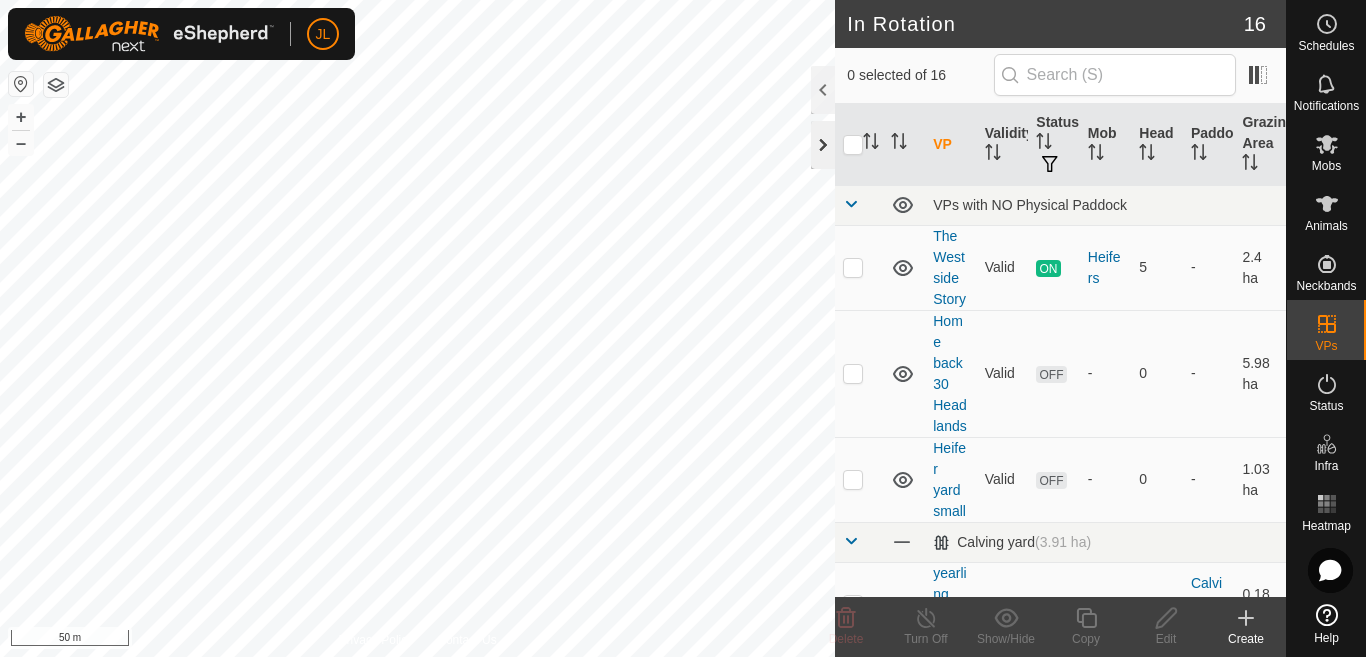 click 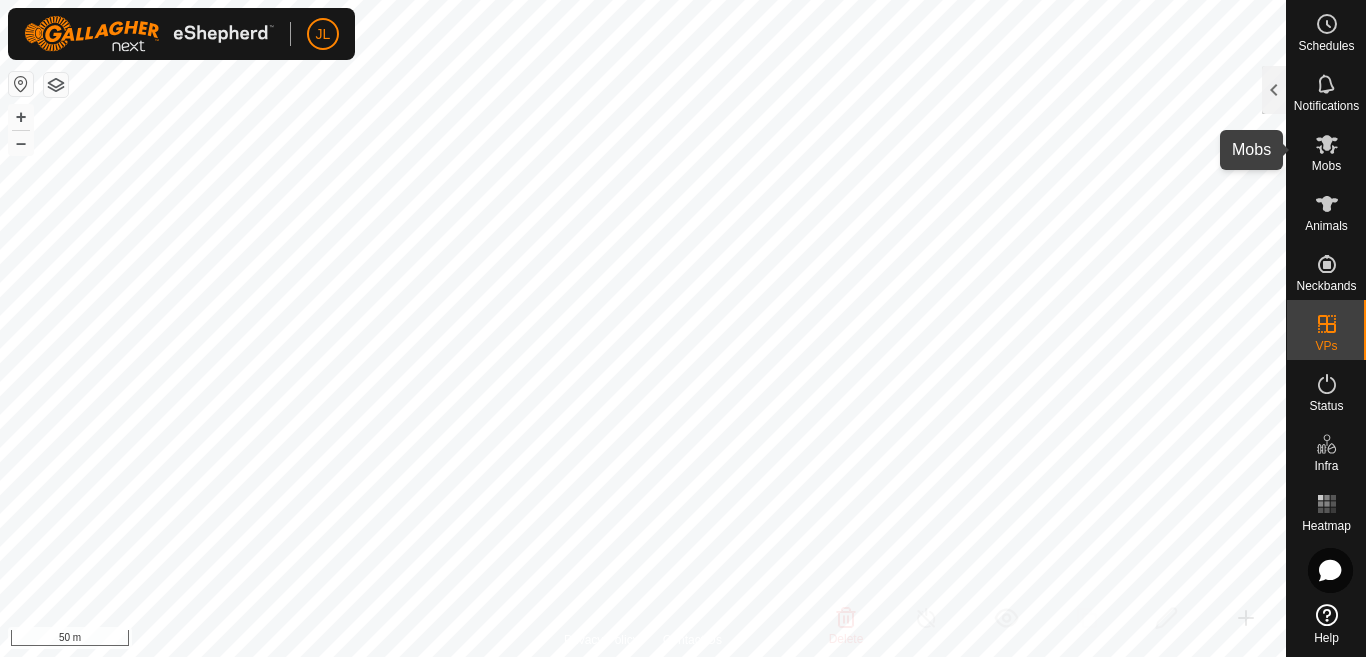click 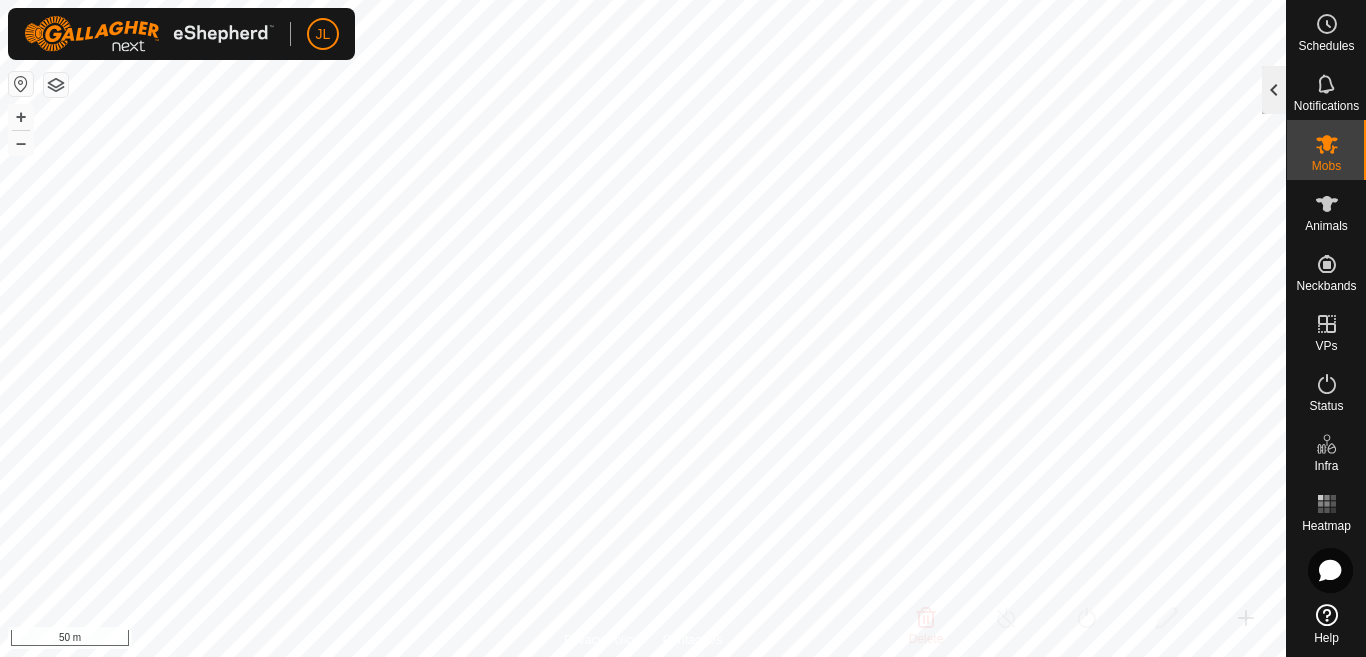 click 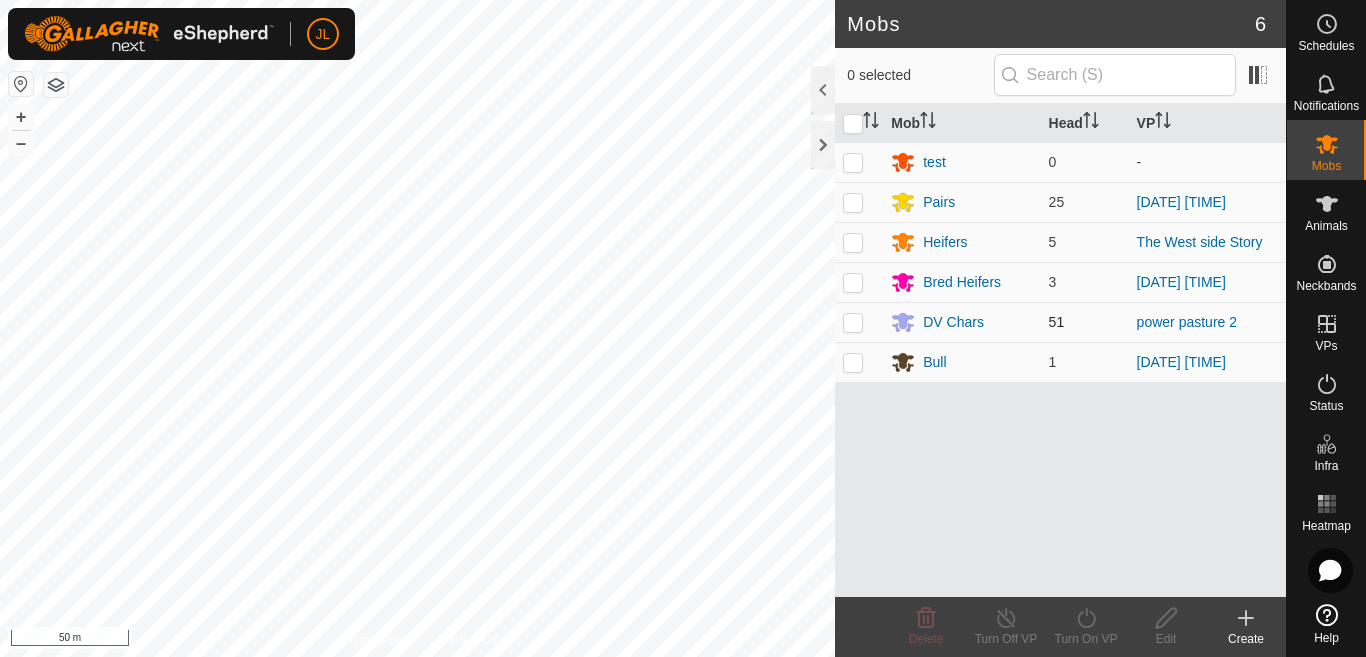 click at bounding box center [853, 322] 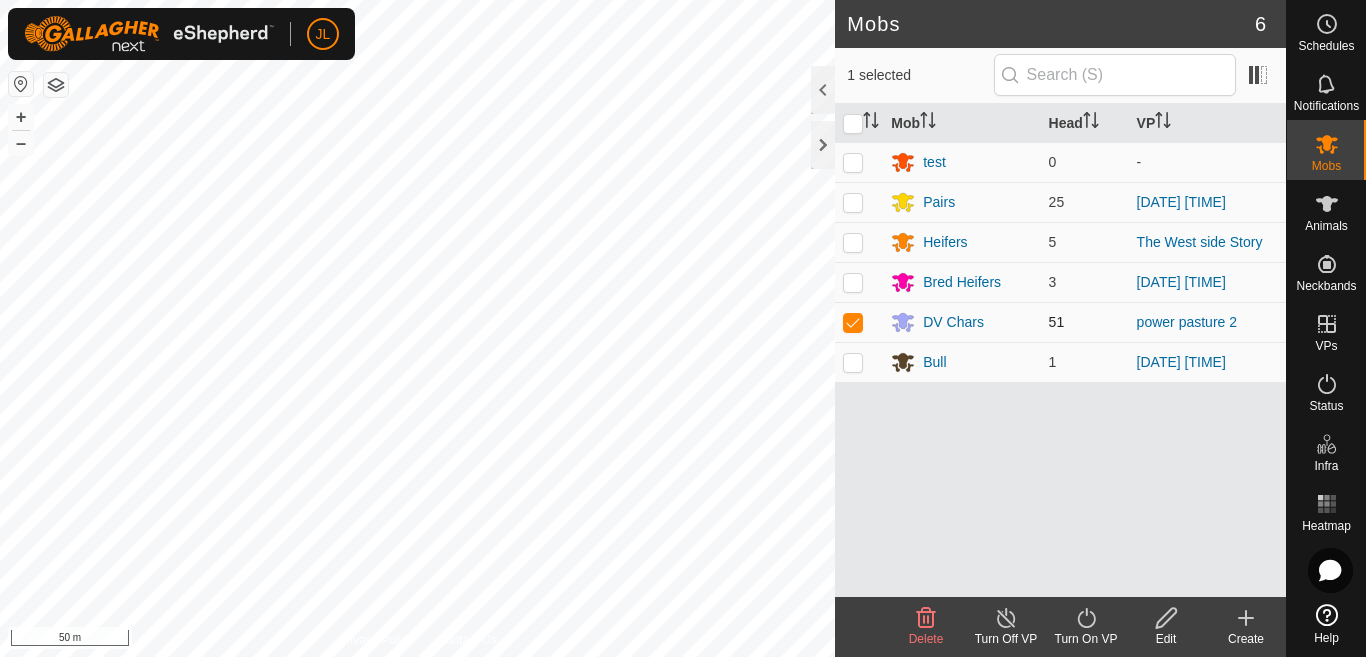 click at bounding box center (853, 322) 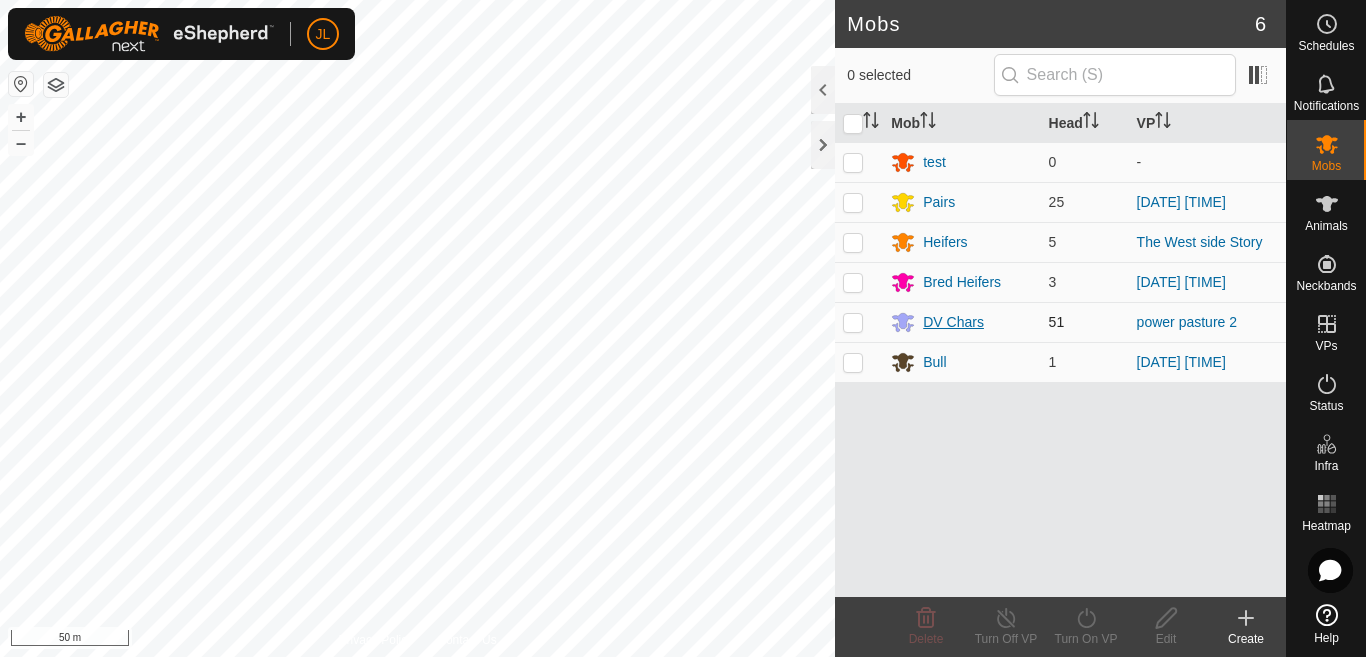 click on "DV Chars" at bounding box center (953, 322) 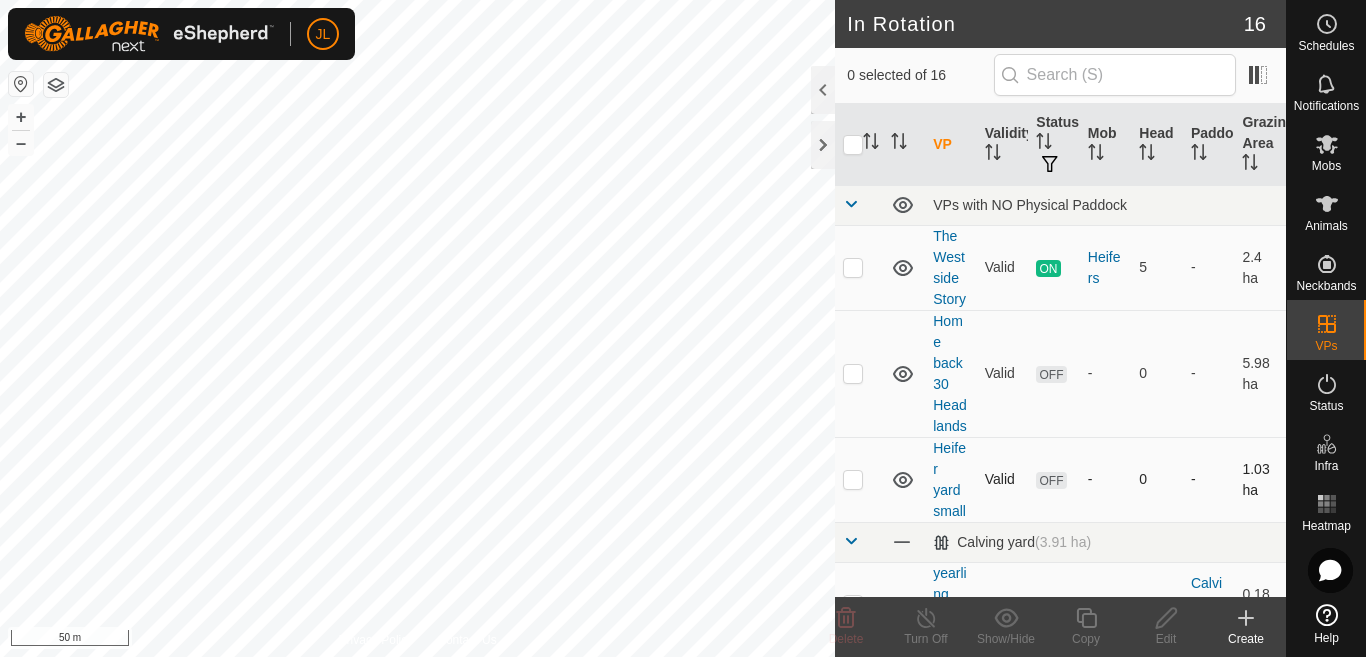 checkbox on "true" 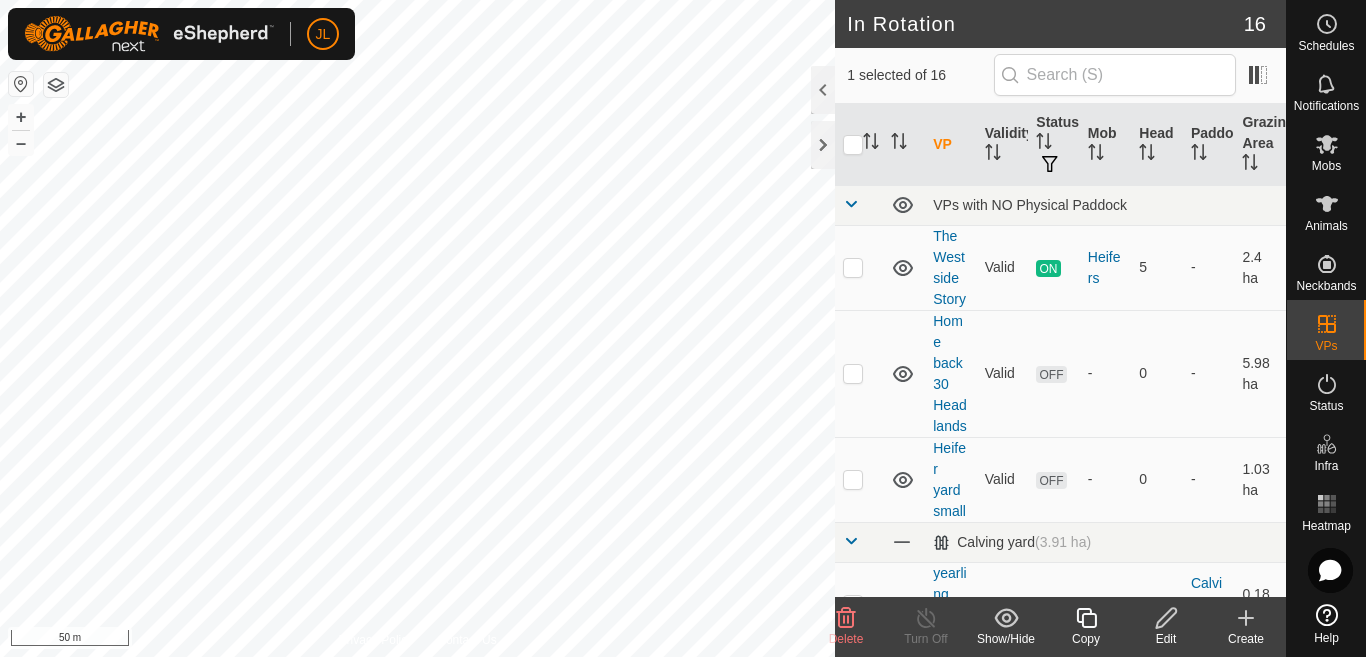 click 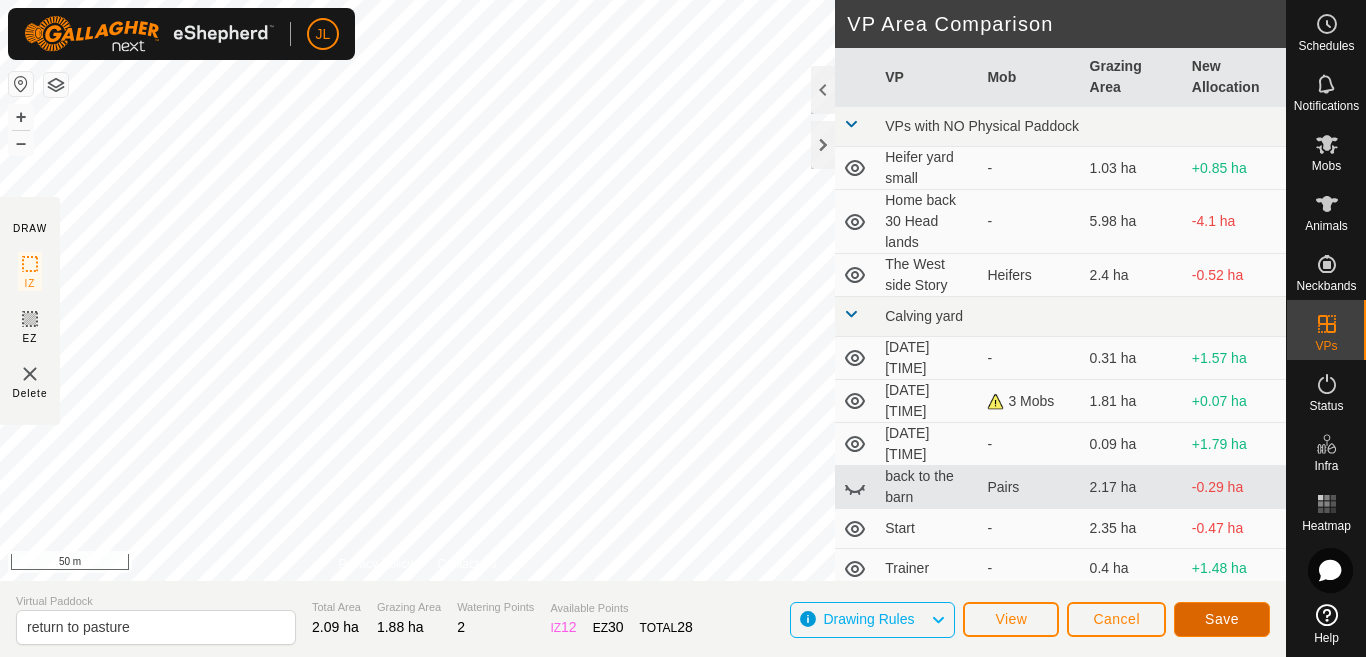 click on "Save" 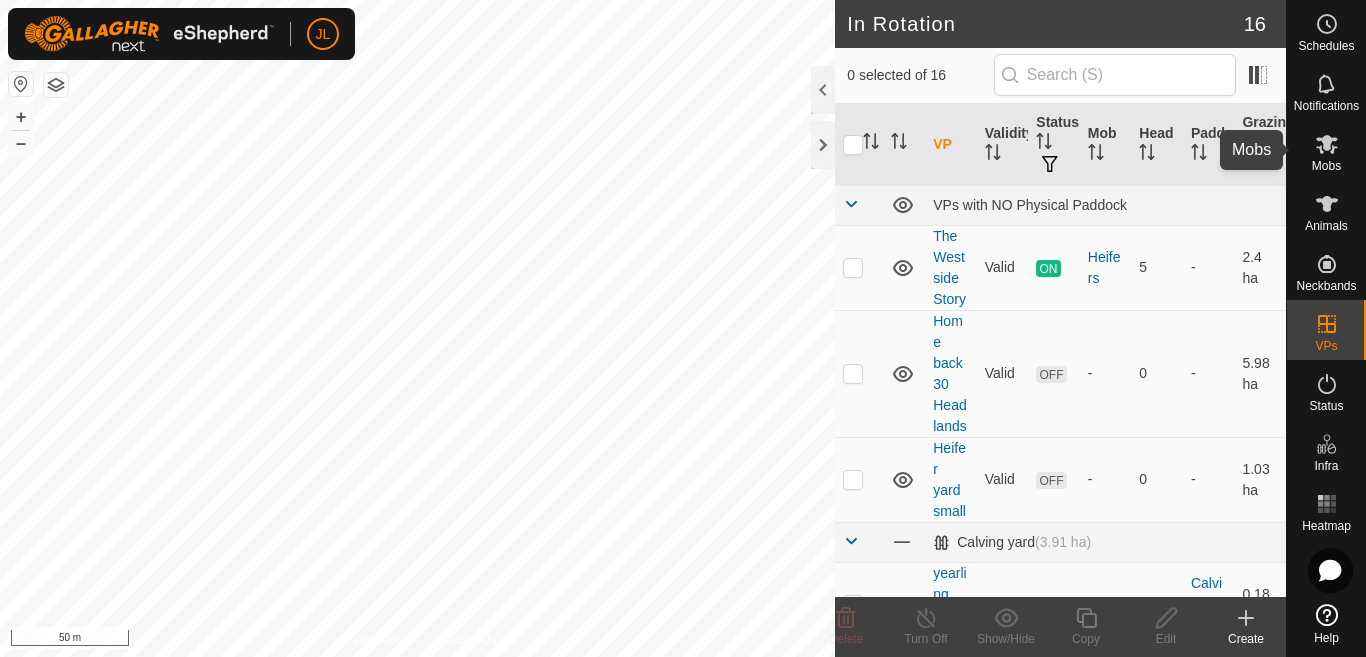 click 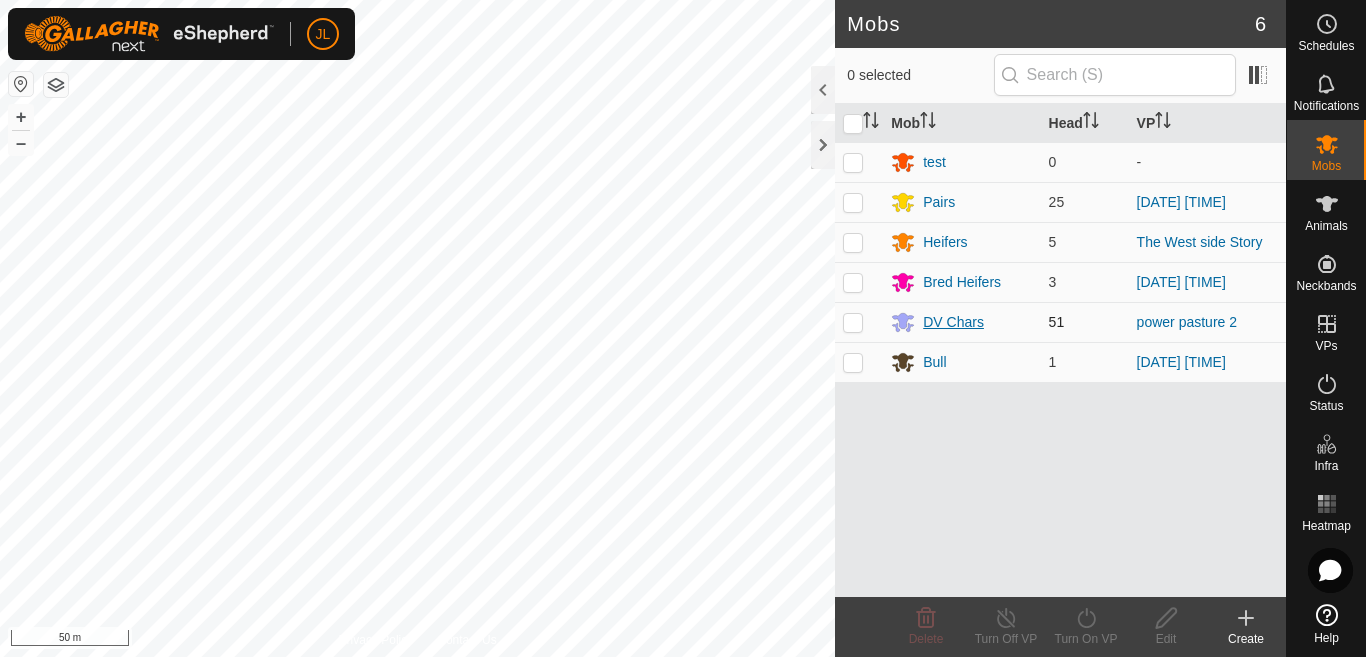 click on "DV Chars" at bounding box center (953, 322) 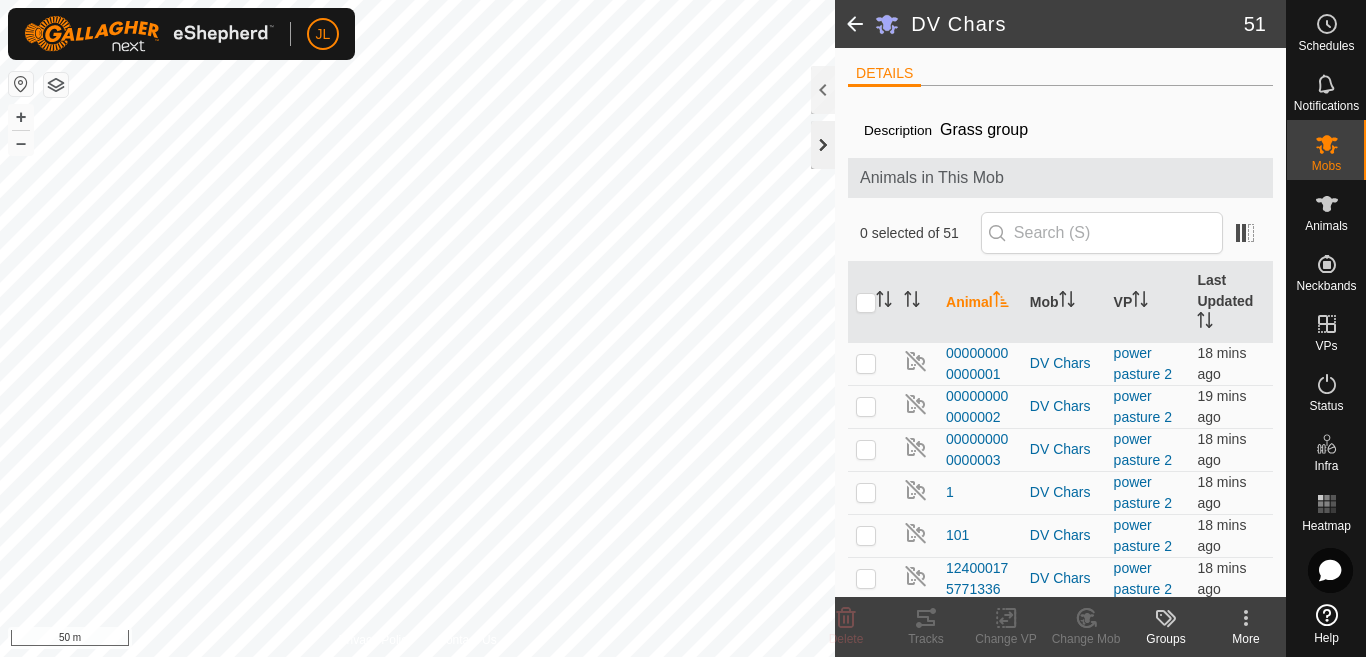 click 